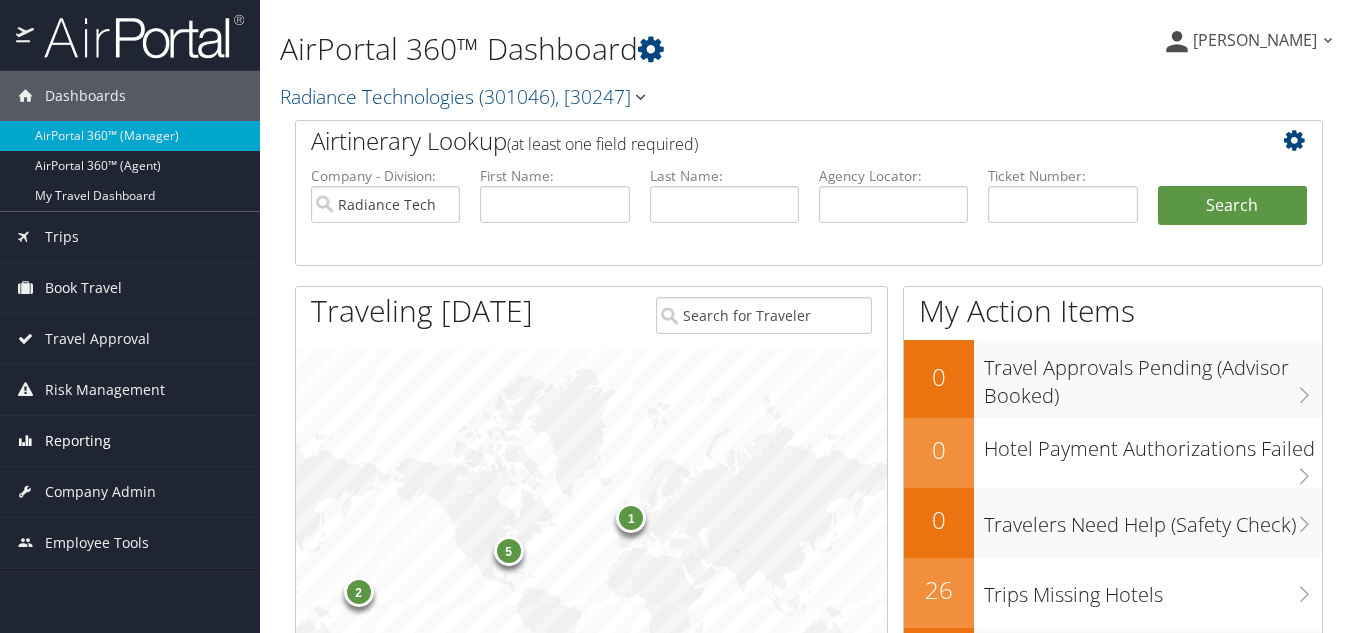 scroll, scrollTop: 0, scrollLeft: 0, axis: both 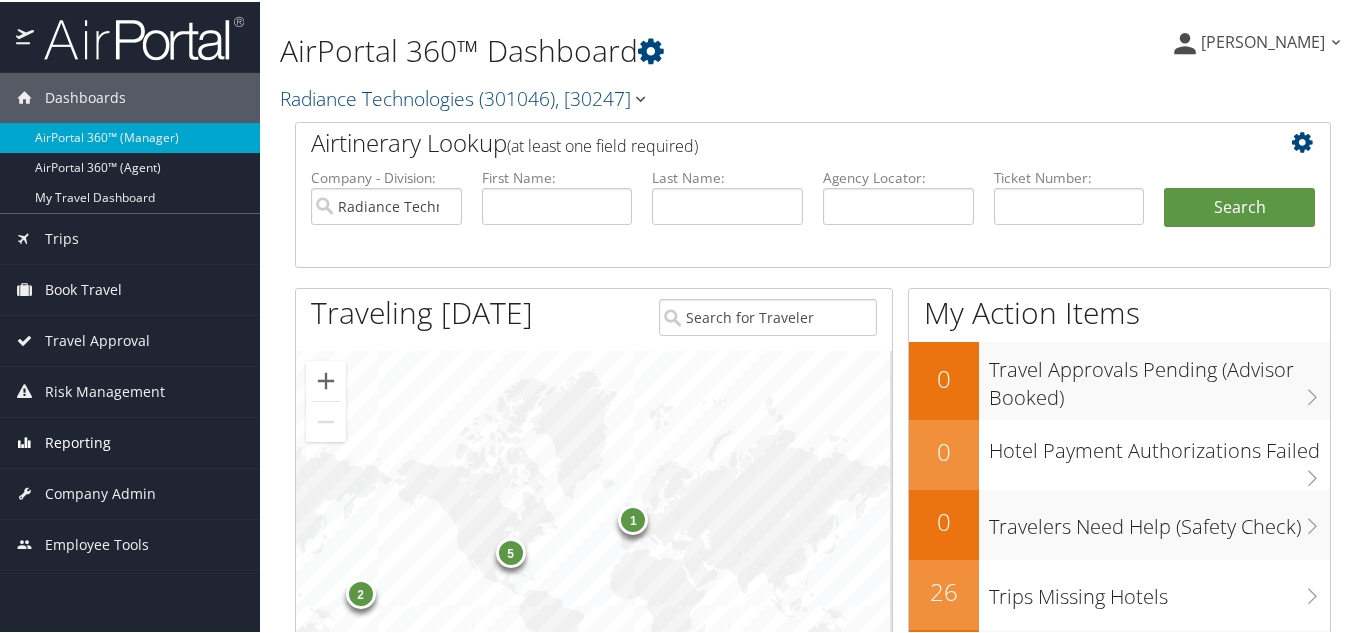 click on "Reporting" at bounding box center [130, 441] 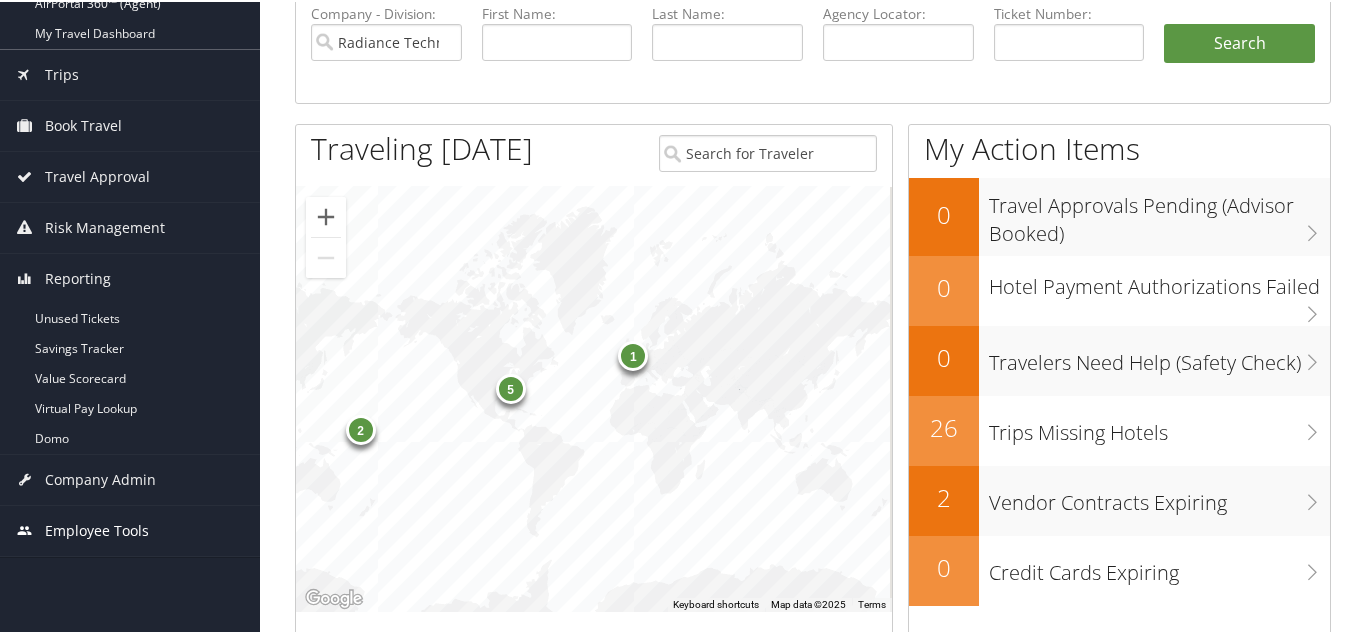scroll, scrollTop: 300, scrollLeft: 0, axis: vertical 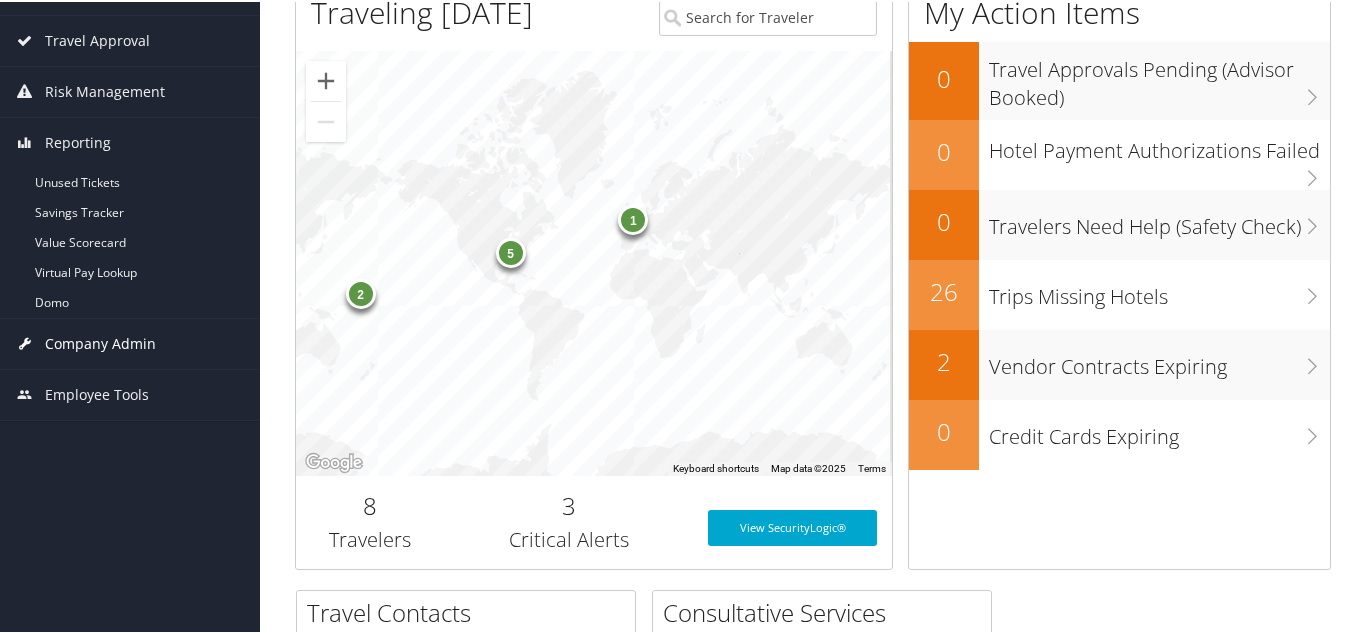 click on "Company Admin" at bounding box center (100, 342) 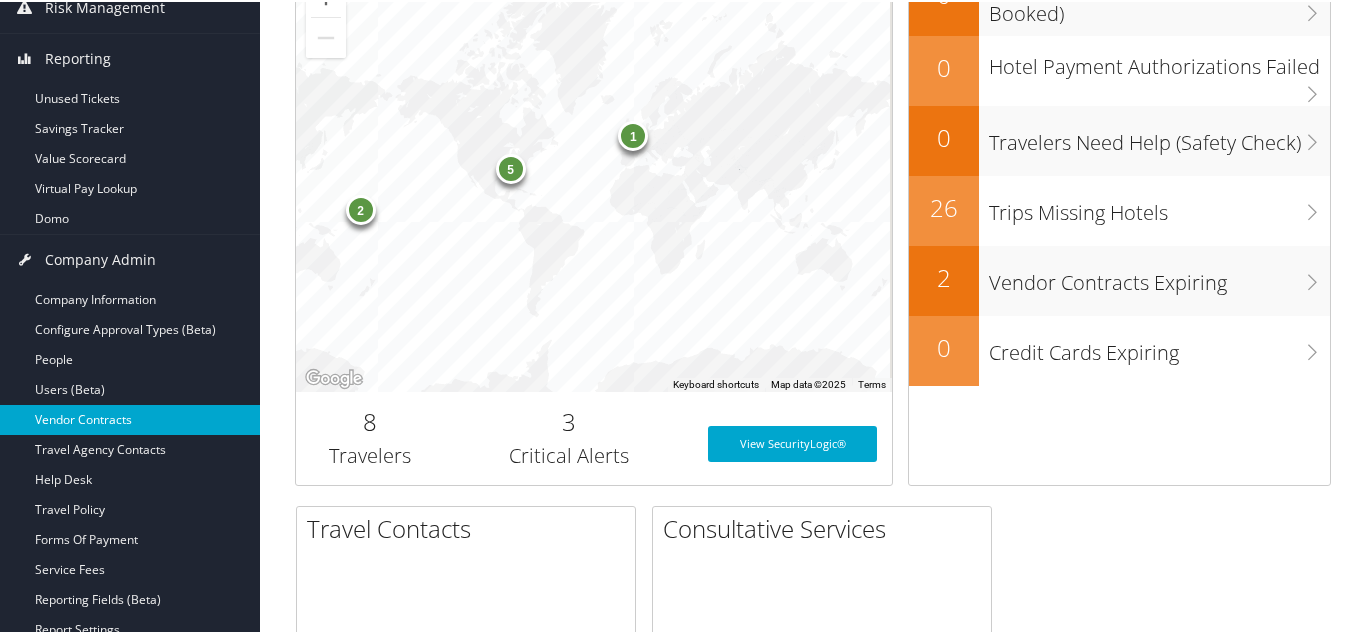 scroll, scrollTop: 500, scrollLeft: 0, axis: vertical 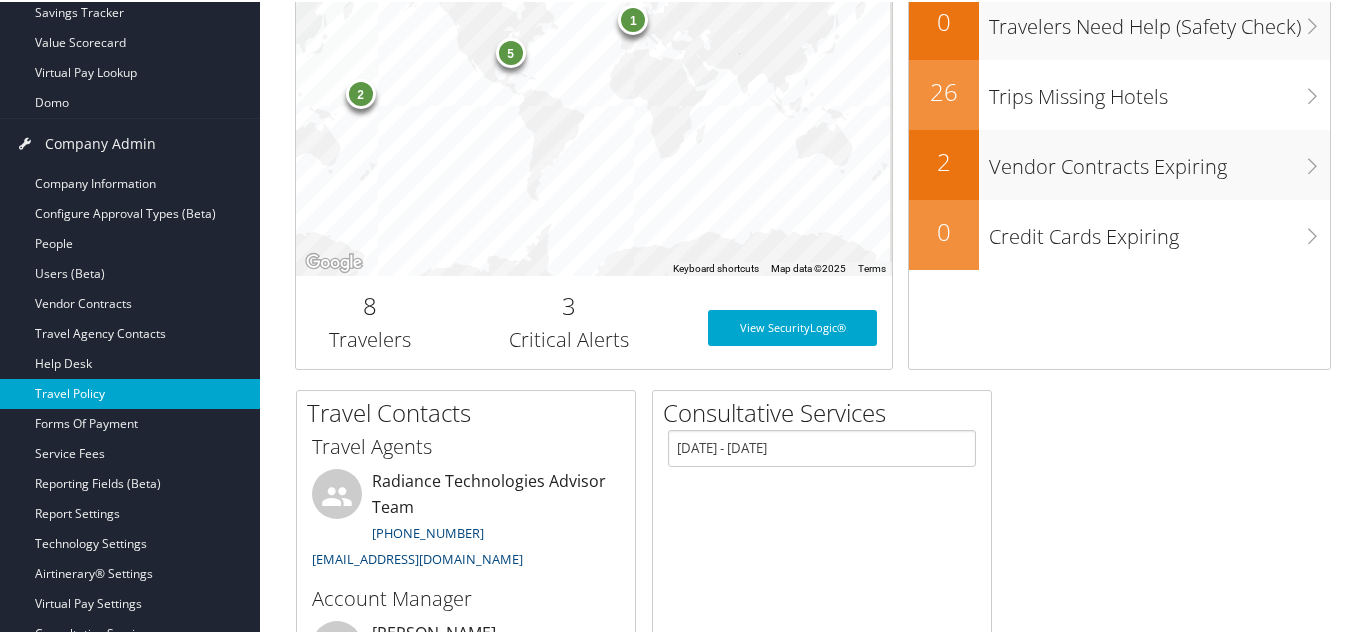 click on "Travel Policy" at bounding box center [130, 392] 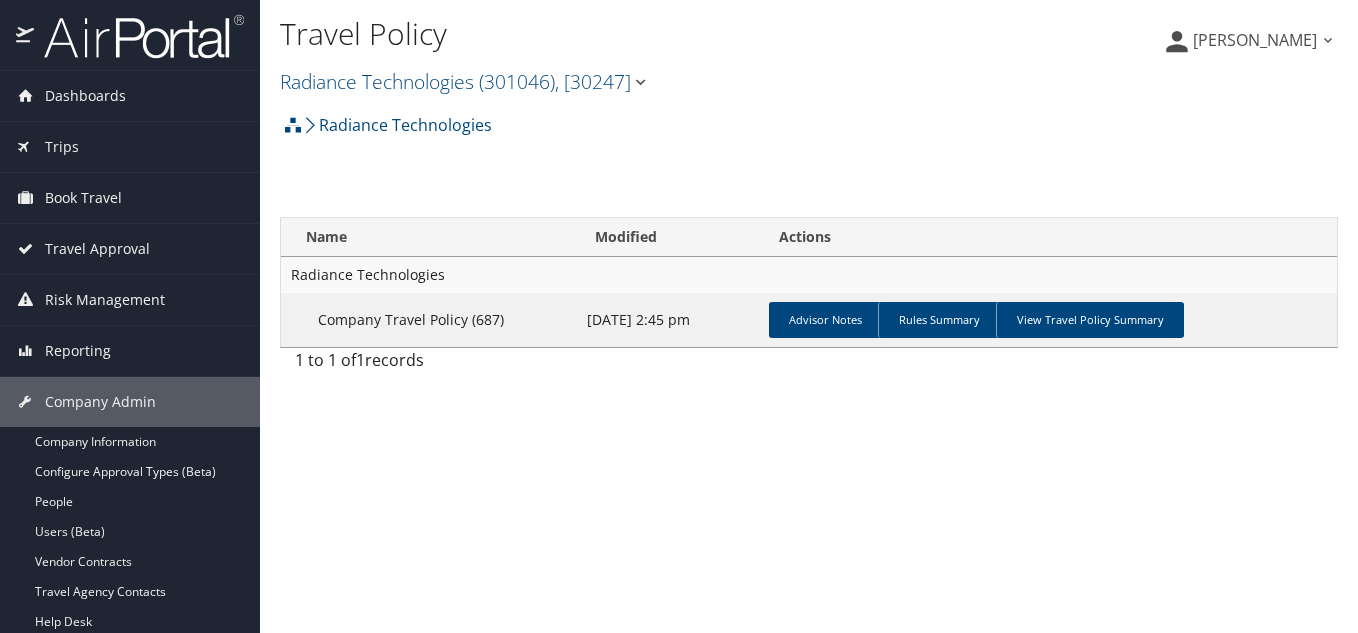scroll, scrollTop: 0, scrollLeft: 0, axis: both 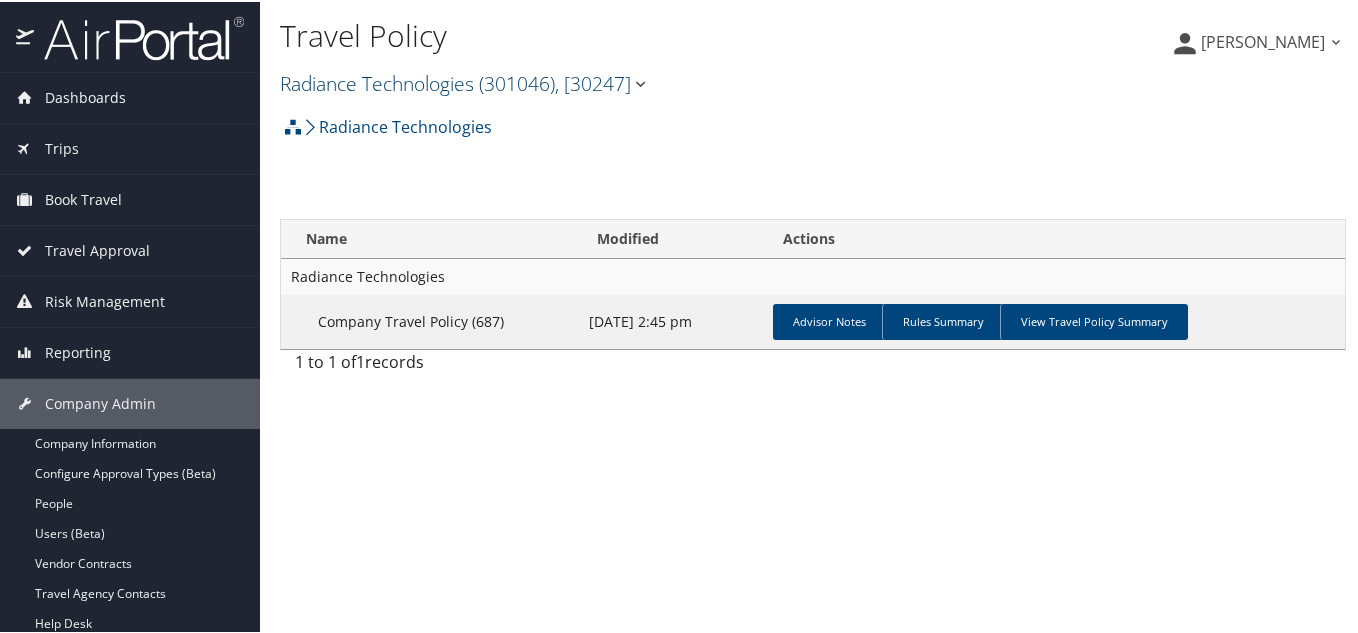 click on "Travel Policy
Radiance Technologies   ( 301046 )  , [ 30247 ]    Radiance Technologies     University of San Diego (USD)     NICE Systems Inc     Cherokee Nation Businesses Diversified (CNB)     CHG     All Star Healthcare Solutions     Webasto     Merit Medical     NCSL    Legislative Summit     Howard University (HU)
Radiance Technologies, [30247]
University of San Diego (USD), [45606]
NICE Systems Inc, [35519]
Cherokee Nation Businesses Diversified (CNB), [31643]
CHG, [9757]
All Star Healthcare Solutions, [26835]
Webasto, [40095]
Merit Medical, [1510]
NCSL    Legislative Summit, [8609]
Howard University (HU), [30699]" at bounding box center (635, 57) 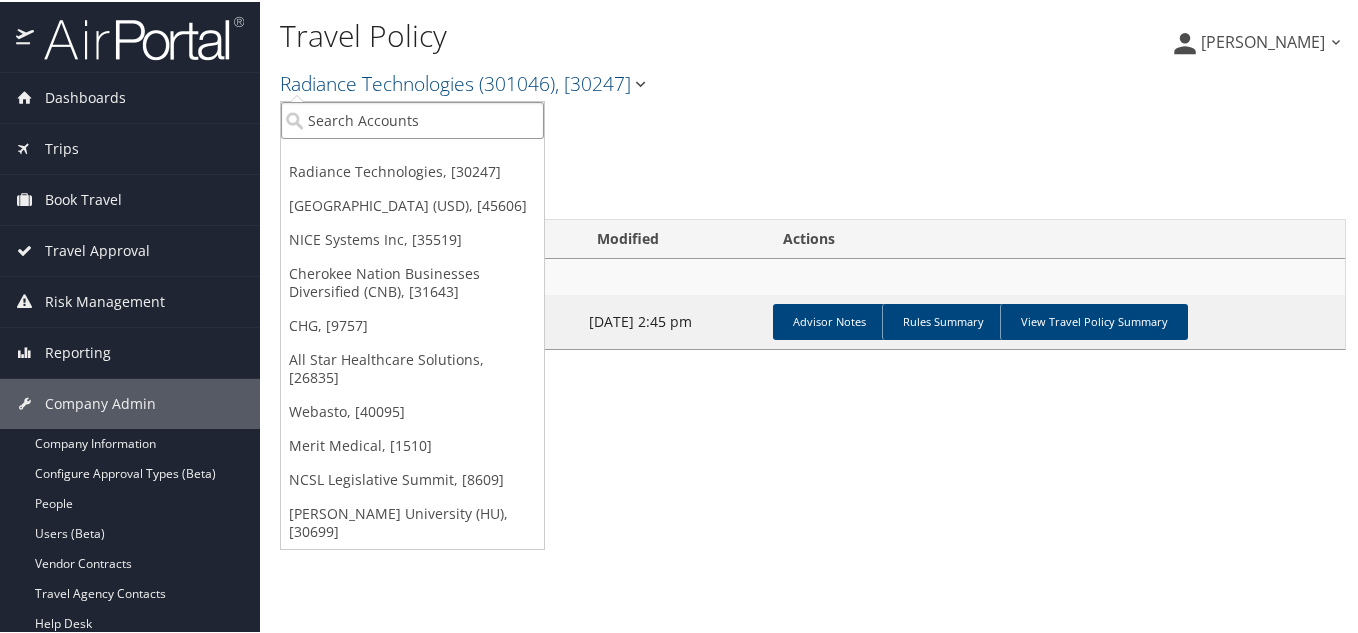 click at bounding box center [412, 118] 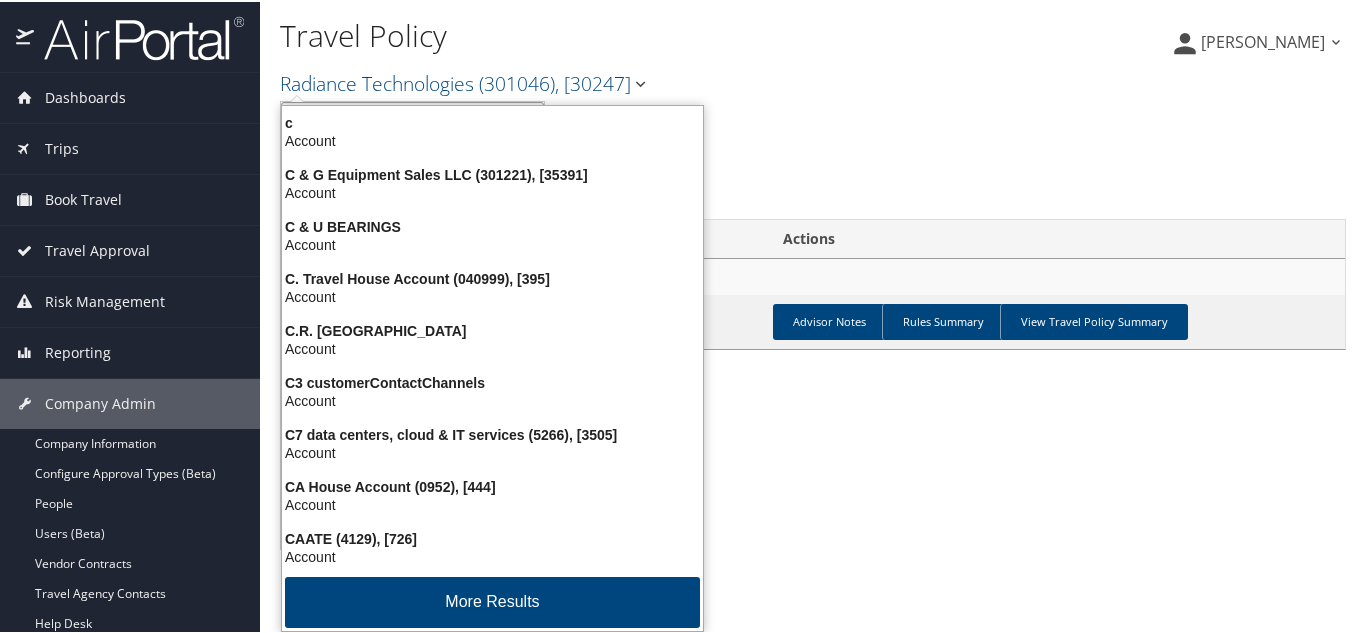 type on "chg" 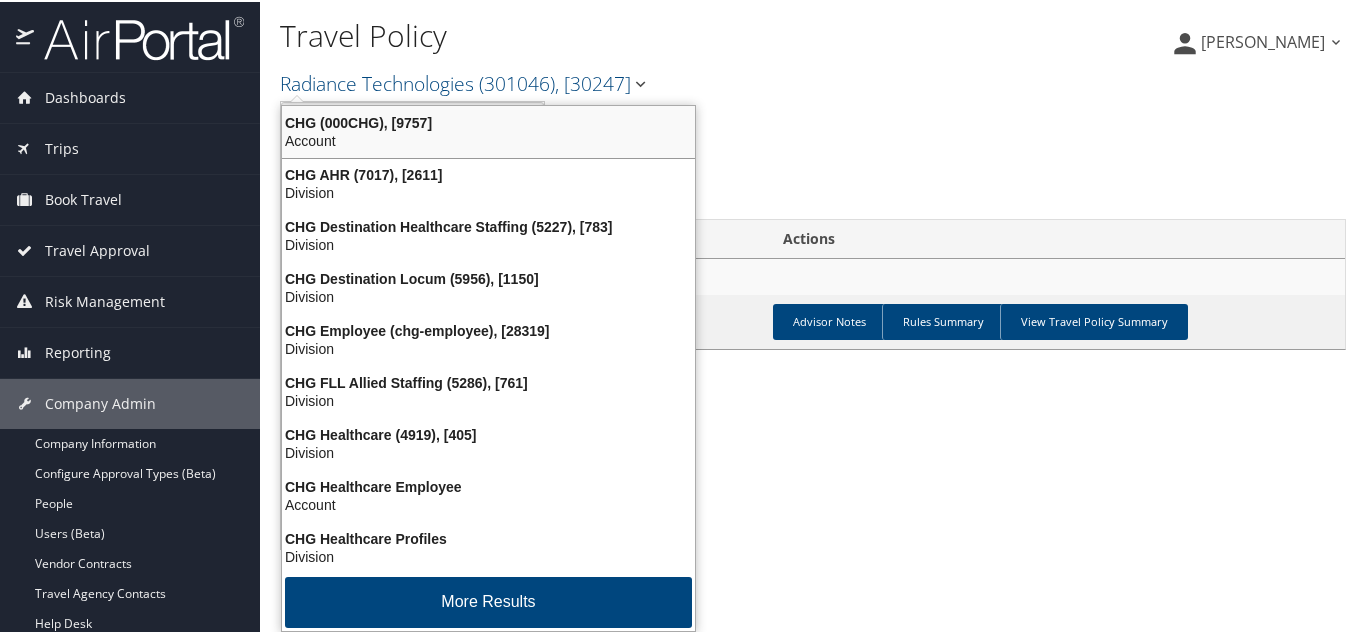 click on "Radiance Technologies   ( 301046 )  , [ 30247 ]" at bounding box center (635, 80) 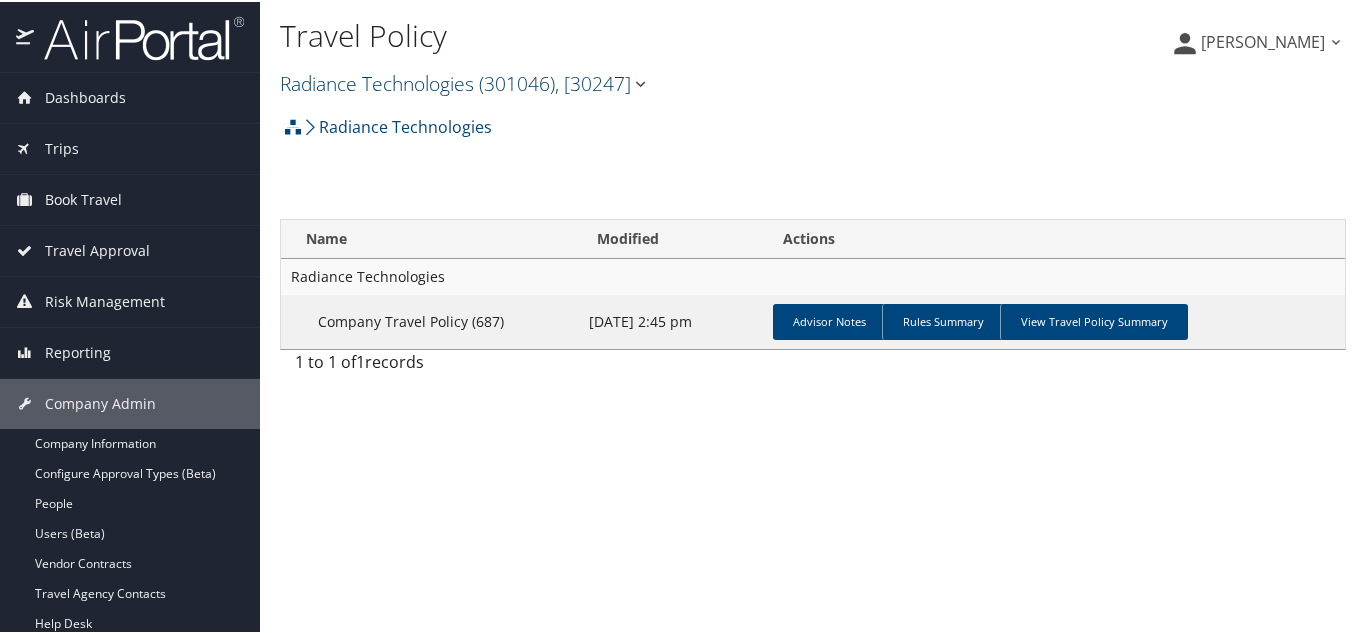 click at bounding box center (640, 82) 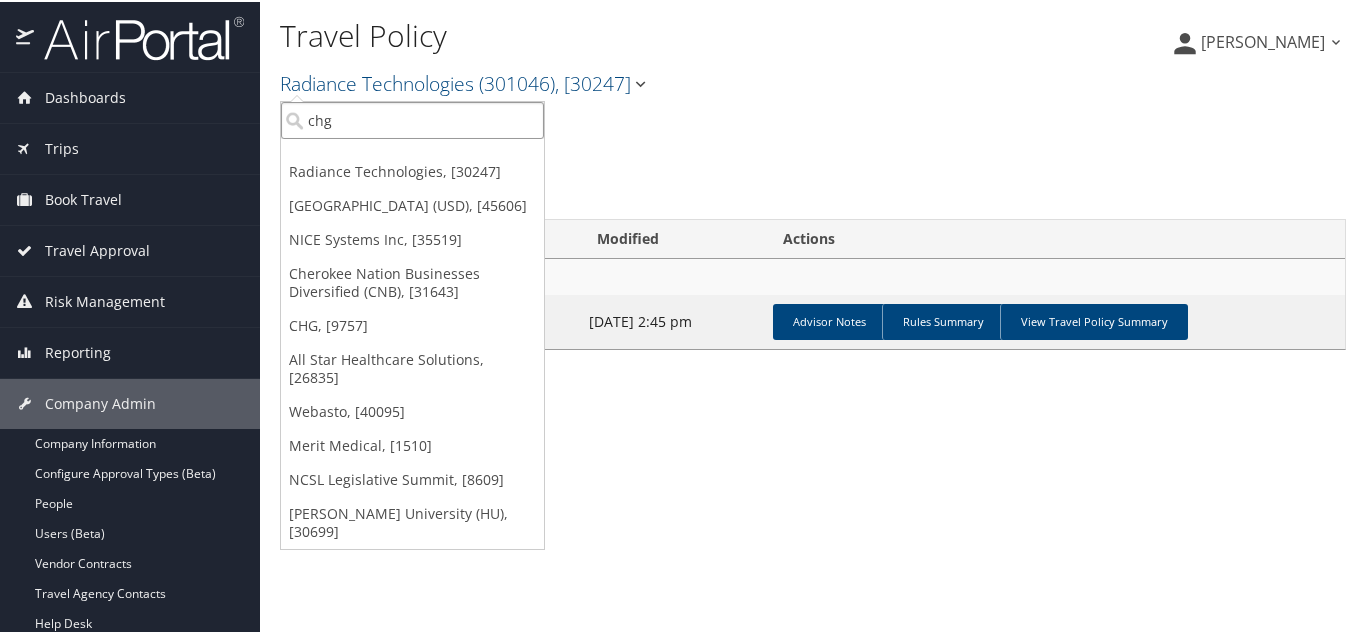 click on "chg" at bounding box center (412, 118) 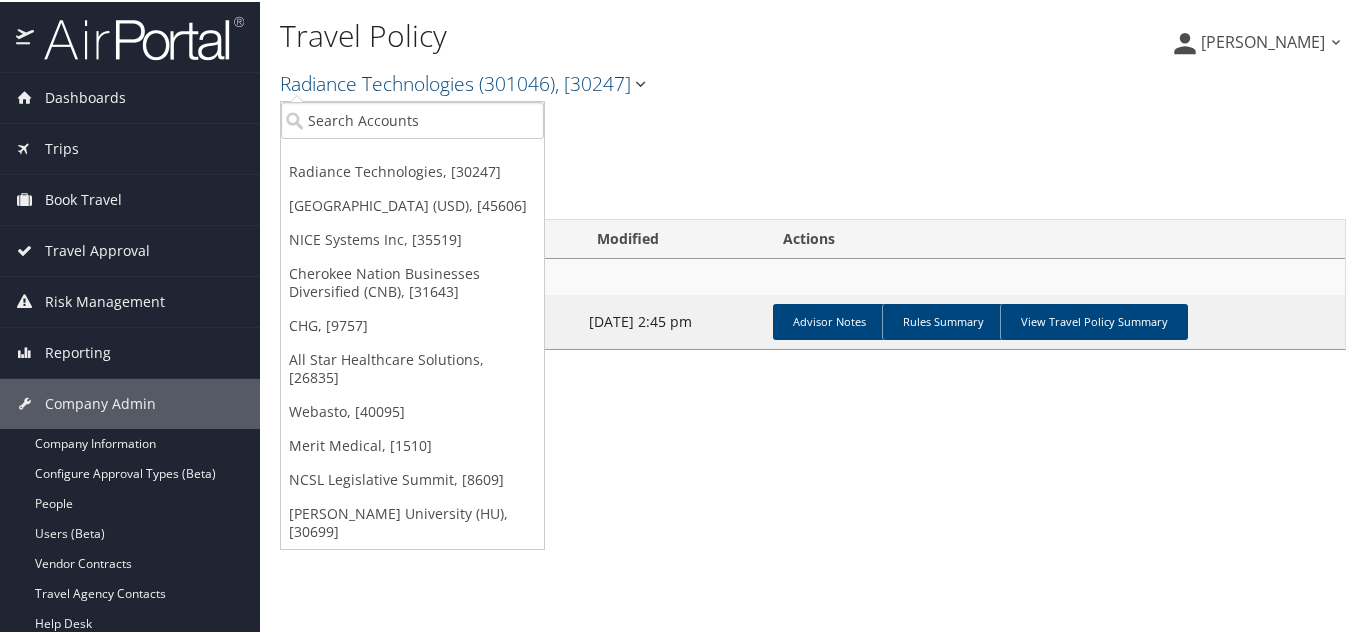 click on "CHG, [9757]" at bounding box center (412, 324) 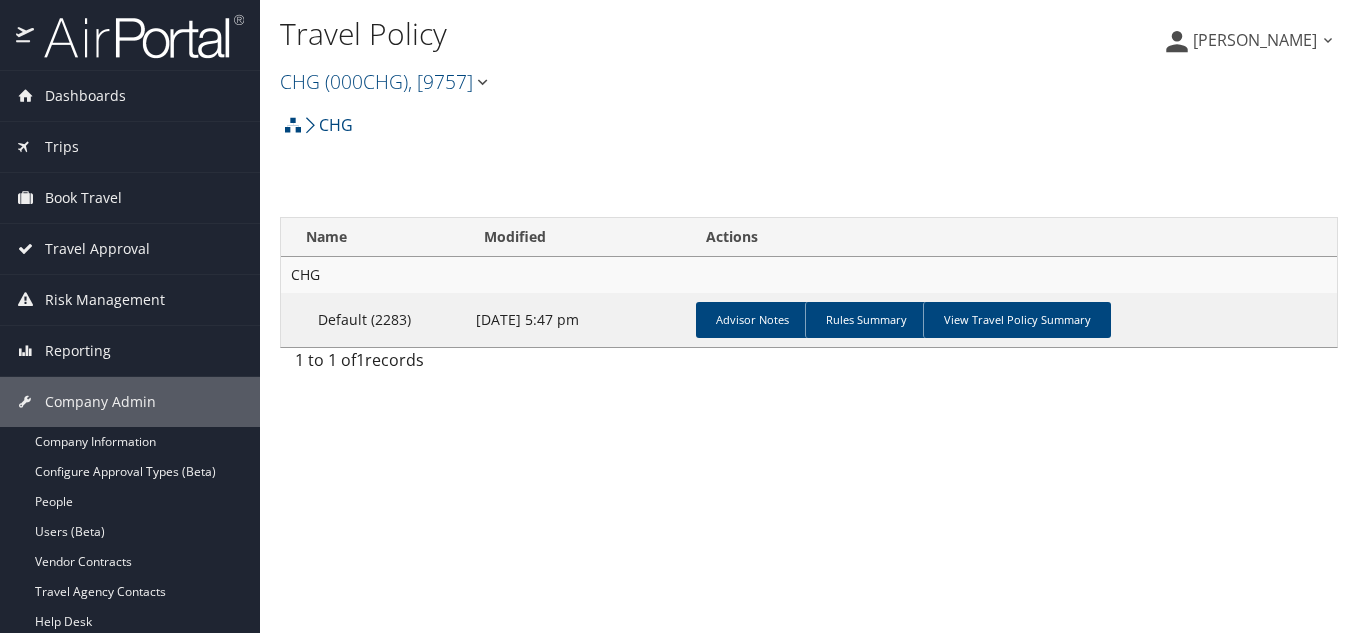 scroll, scrollTop: 0, scrollLeft: 0, axis: both 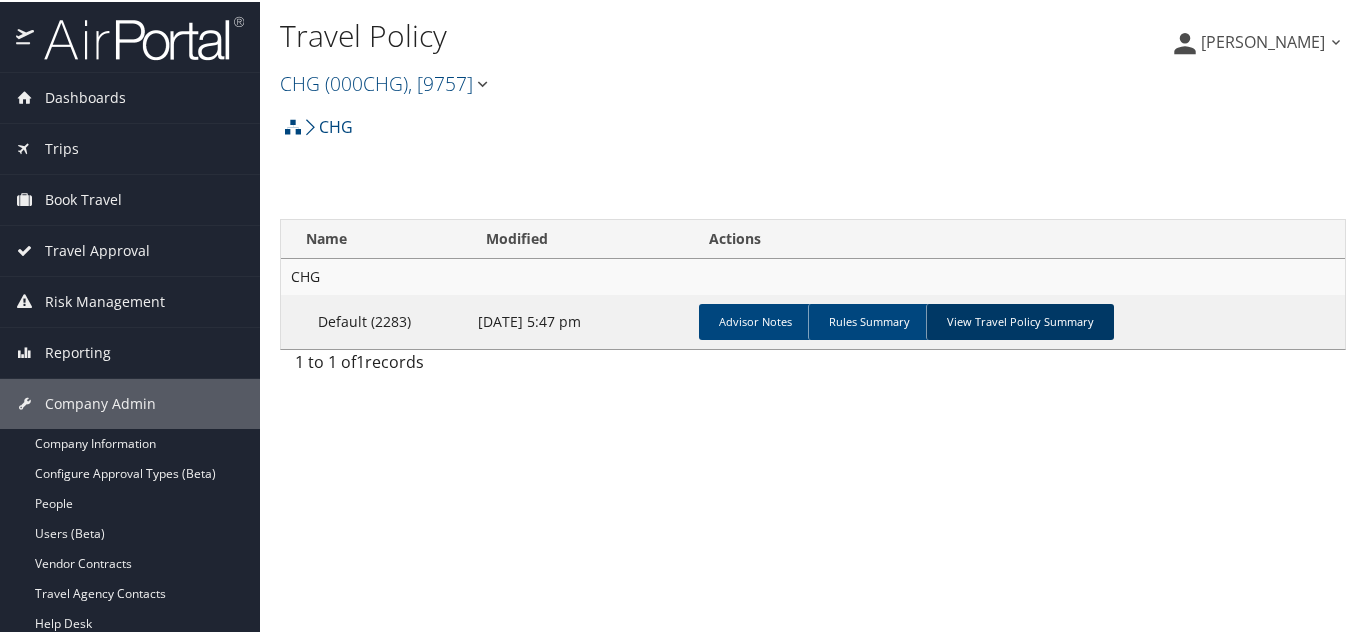 click on "View Travel Policy Summary" at bounding box center [1020, 320] 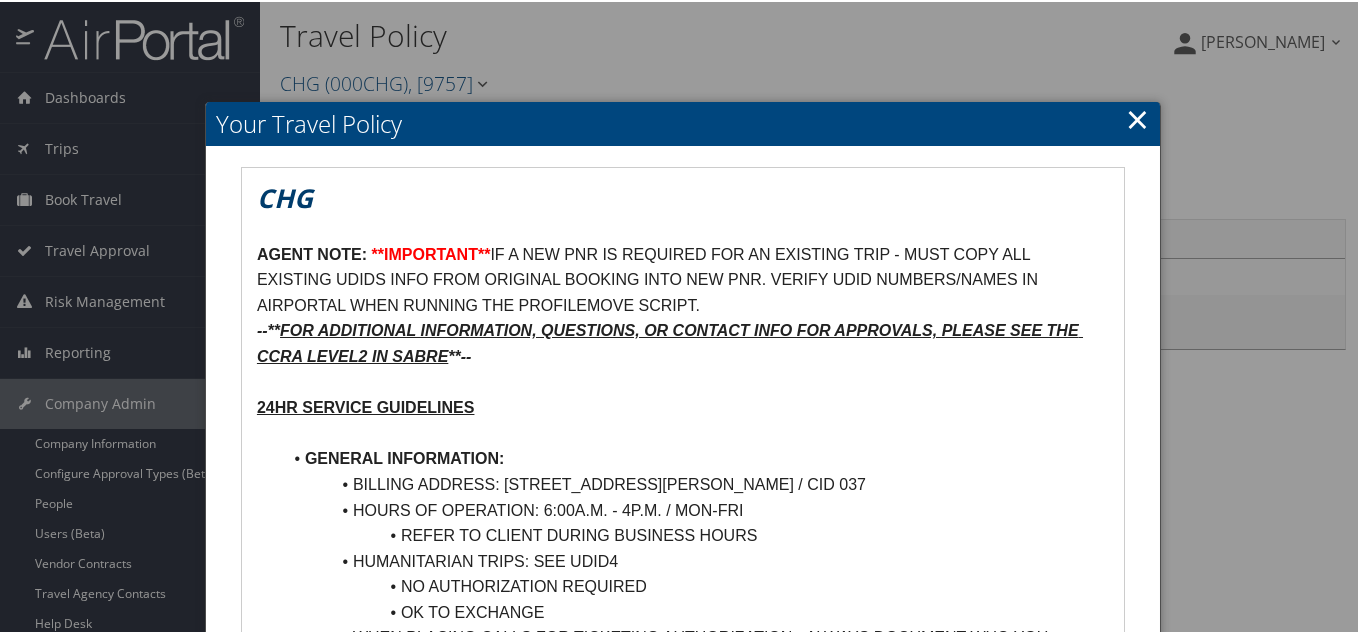 scroll, scrollTop: 100, scrollLeft: 0, axis: vertical 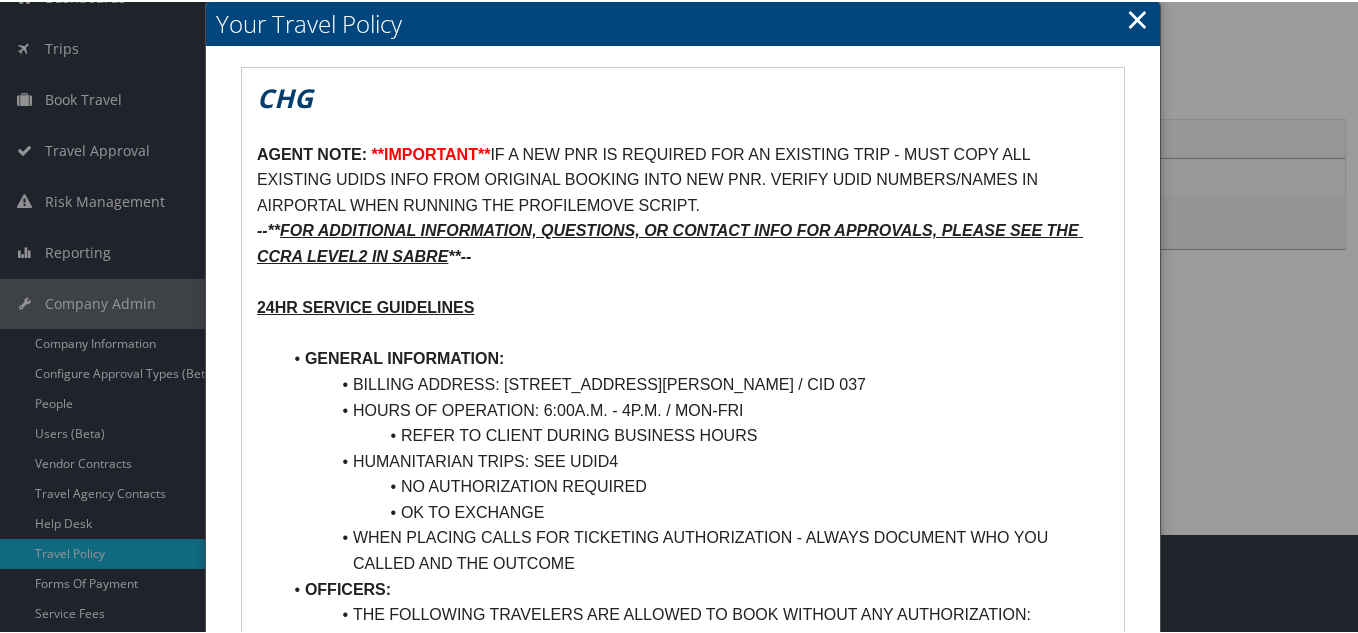 drag, startPoint x: 885, startPoint y: 152, endPoint x: 917, endPoint y: 200, distance: 57.68882 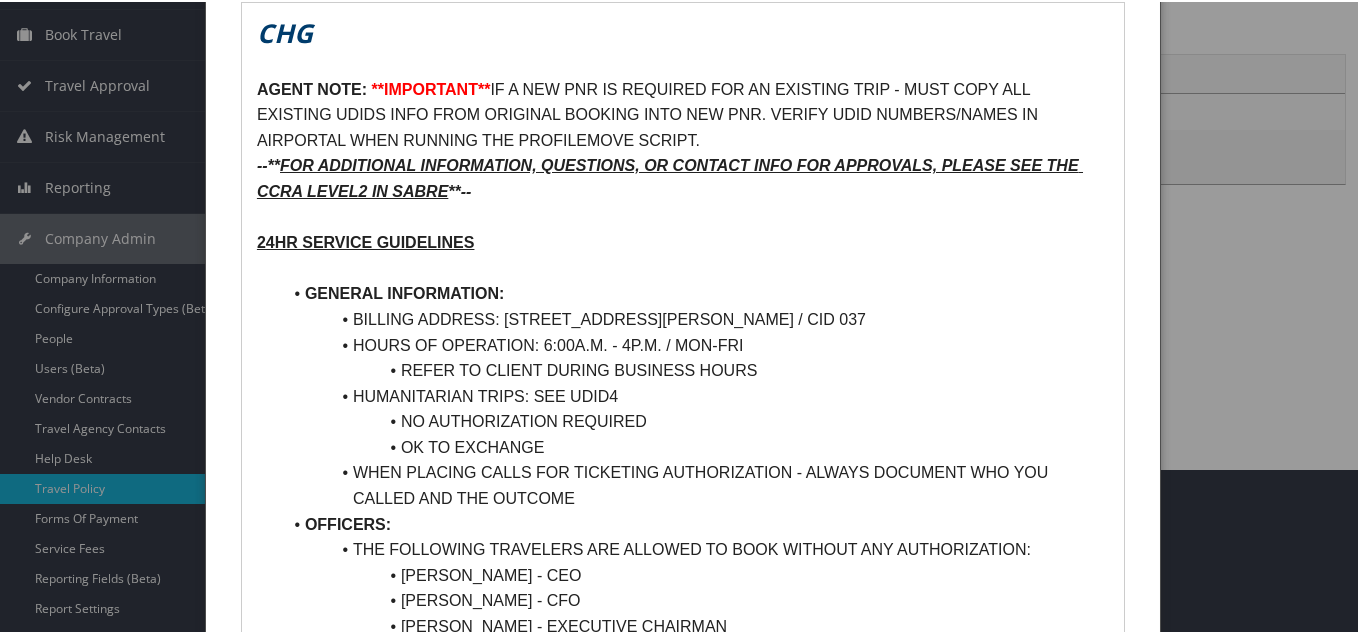 scroll, scrollTop: 200, scrollLeft: 0, axis: vertical 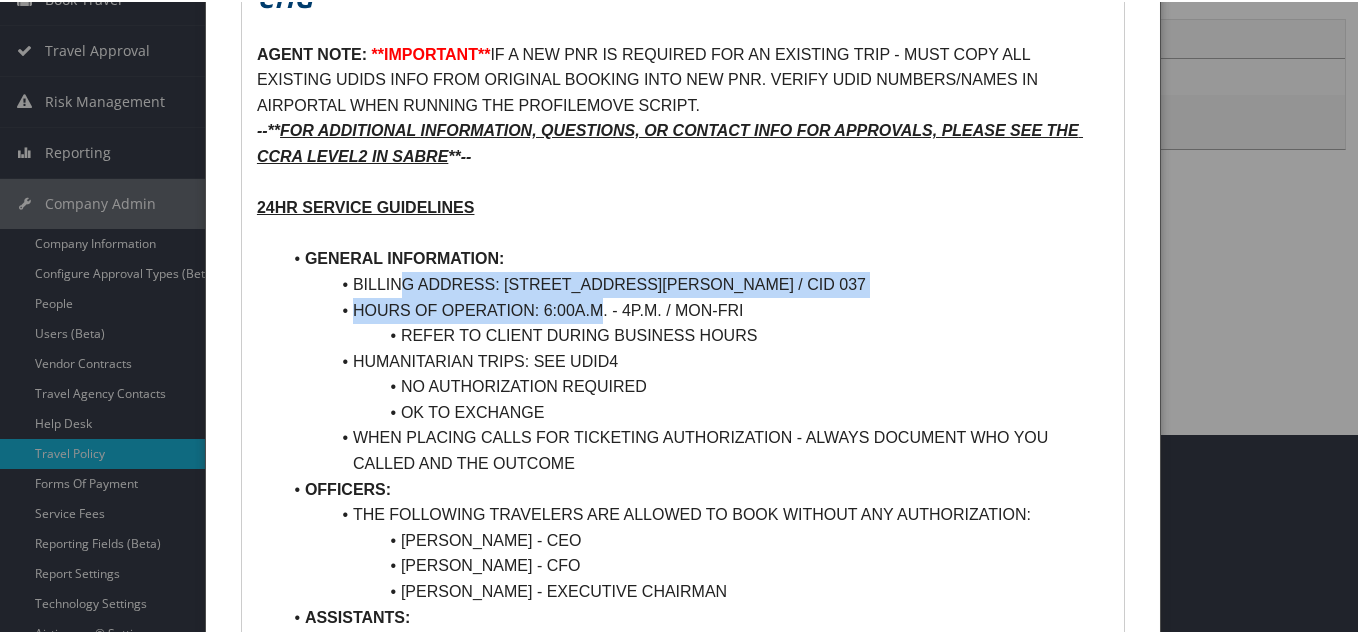 drag, startPoint x: 400, startPoint y: 282, endPoint x: 729, endPoint y: 320, distance: 331.18726 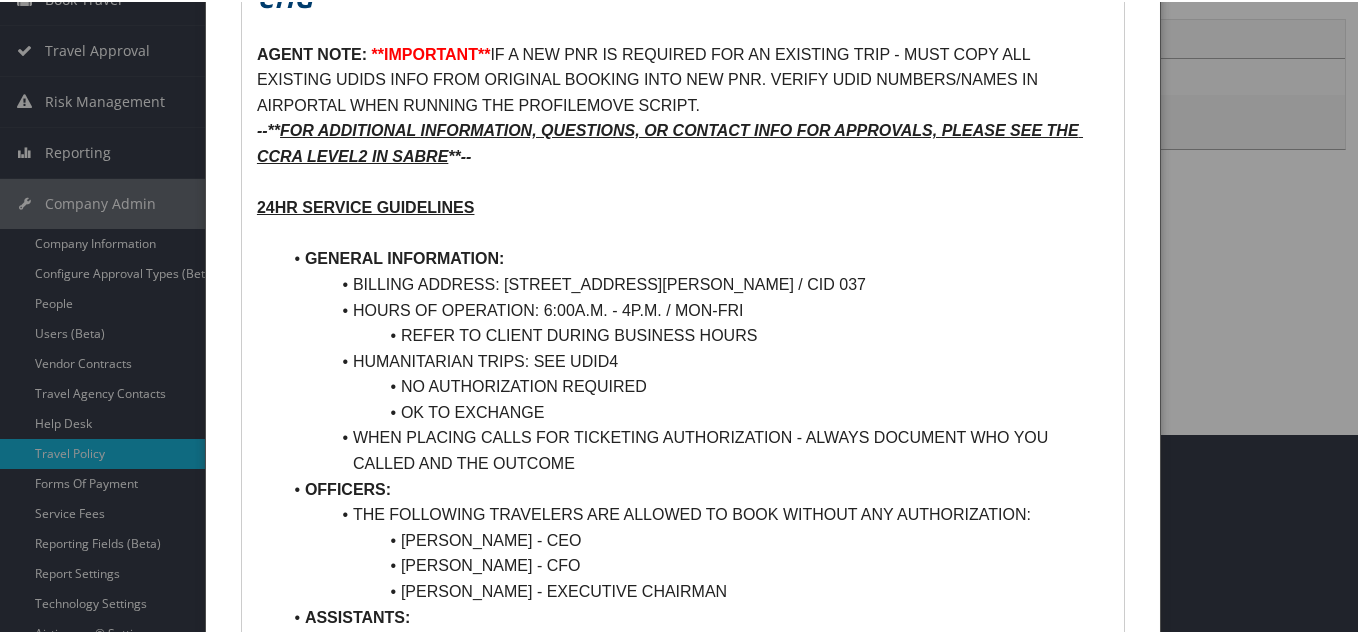 click on "REFER TO CLIENT DURING BUSINESS HOURS" at bounding box center [695, 334] 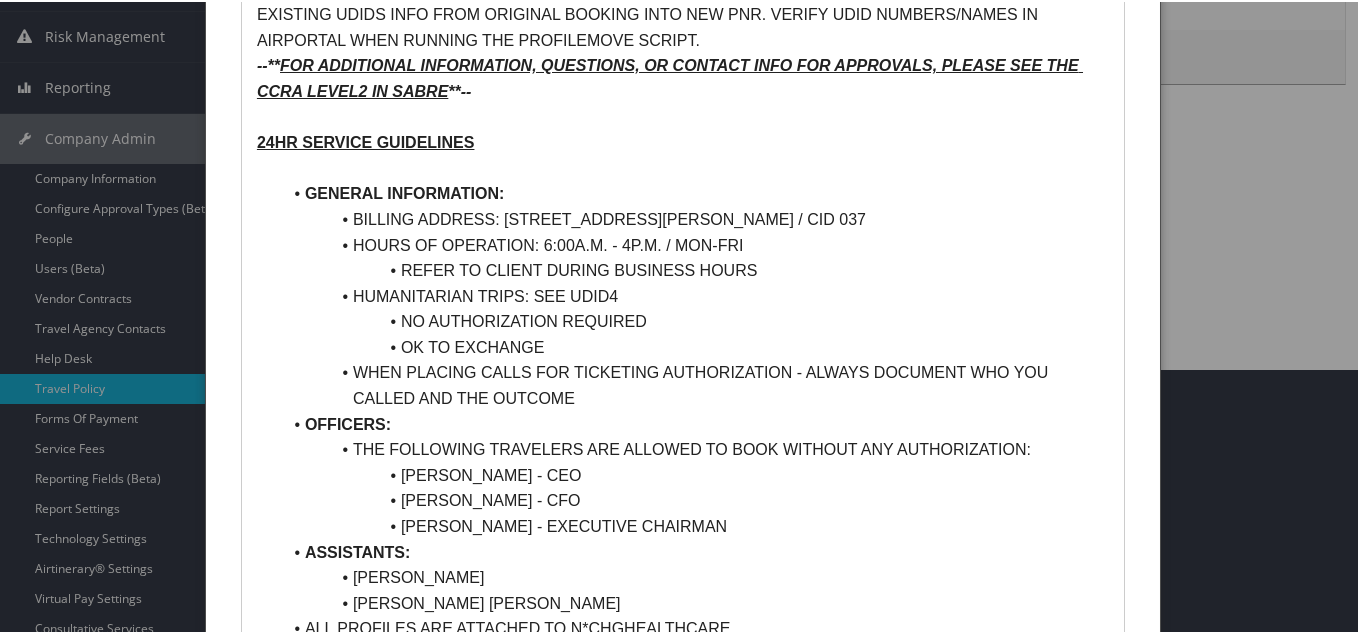 scroll, scrollTop: 300, scrollLeft: 0, axis: vertical 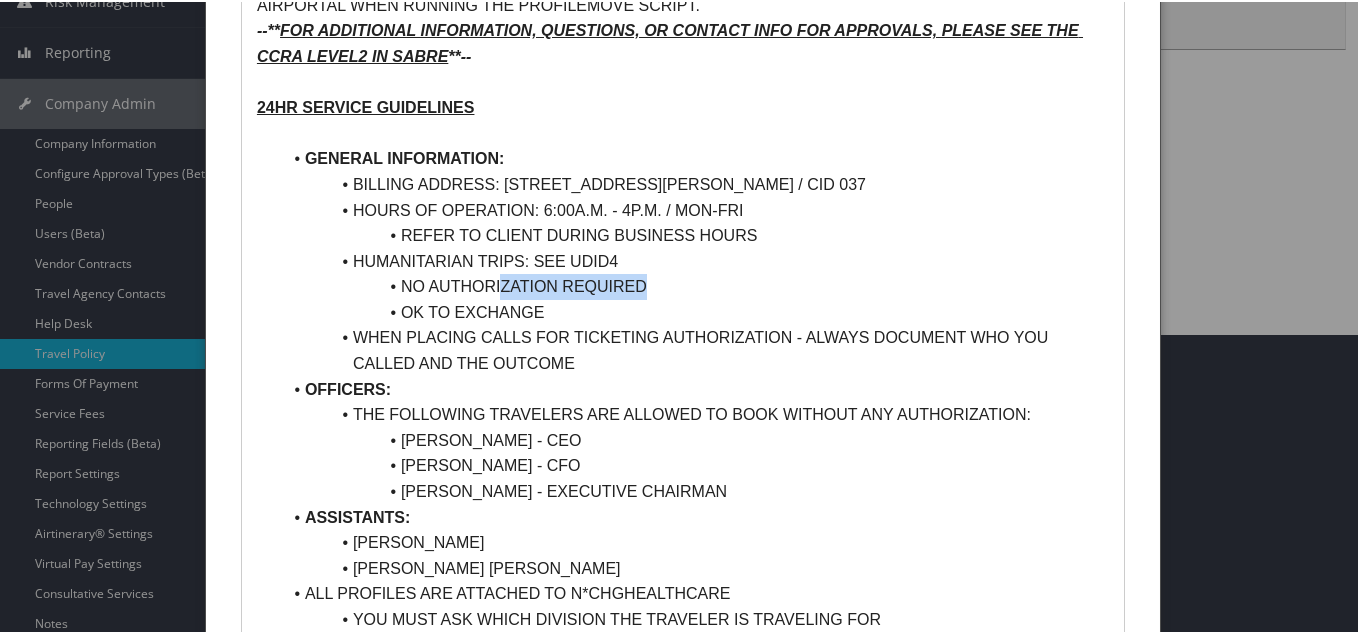 drag, startPoint x: 658, startPoint y: 273, endPoint x: 504, endPoint y: 276, distance: 154.02922 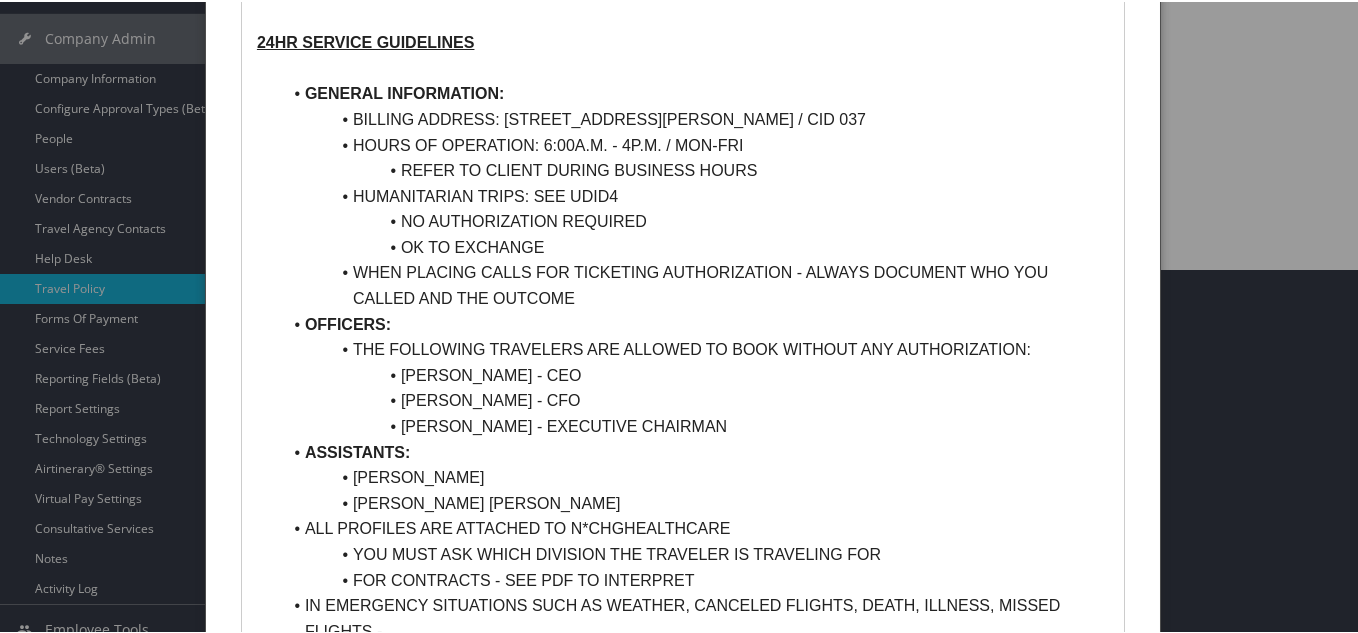 scroll, scrollTop: 400, scrollLeft: 0, axis: vertical 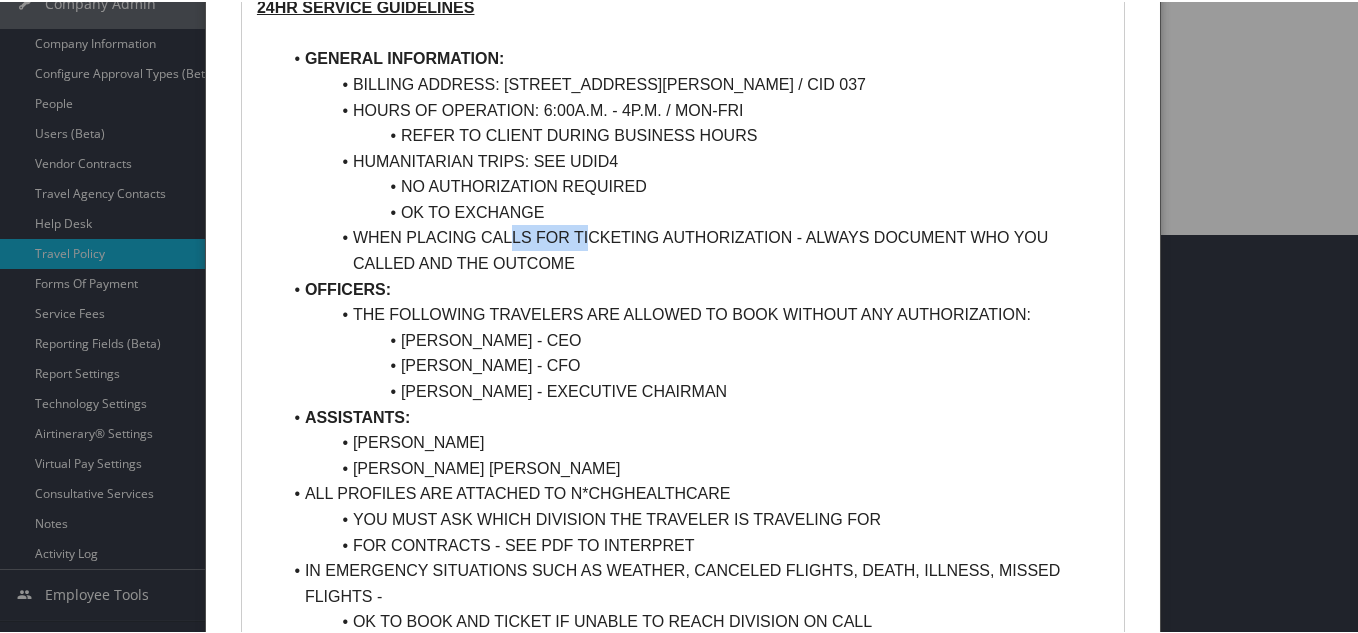 drag, startPoint x: 513, startPoint y: 239, endPoint x: 588, endPoint y: 243, distance: 75.10659 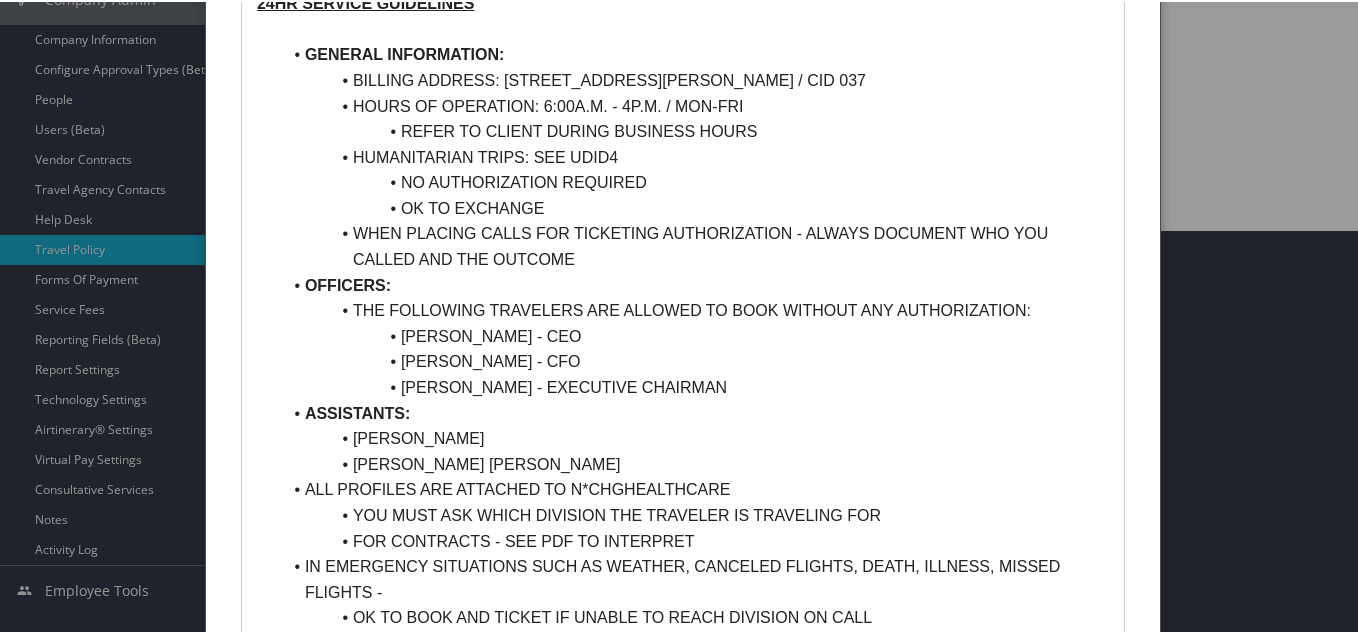 scroll, scrollTop: 400, scrollLeft: 0, axis: vertical 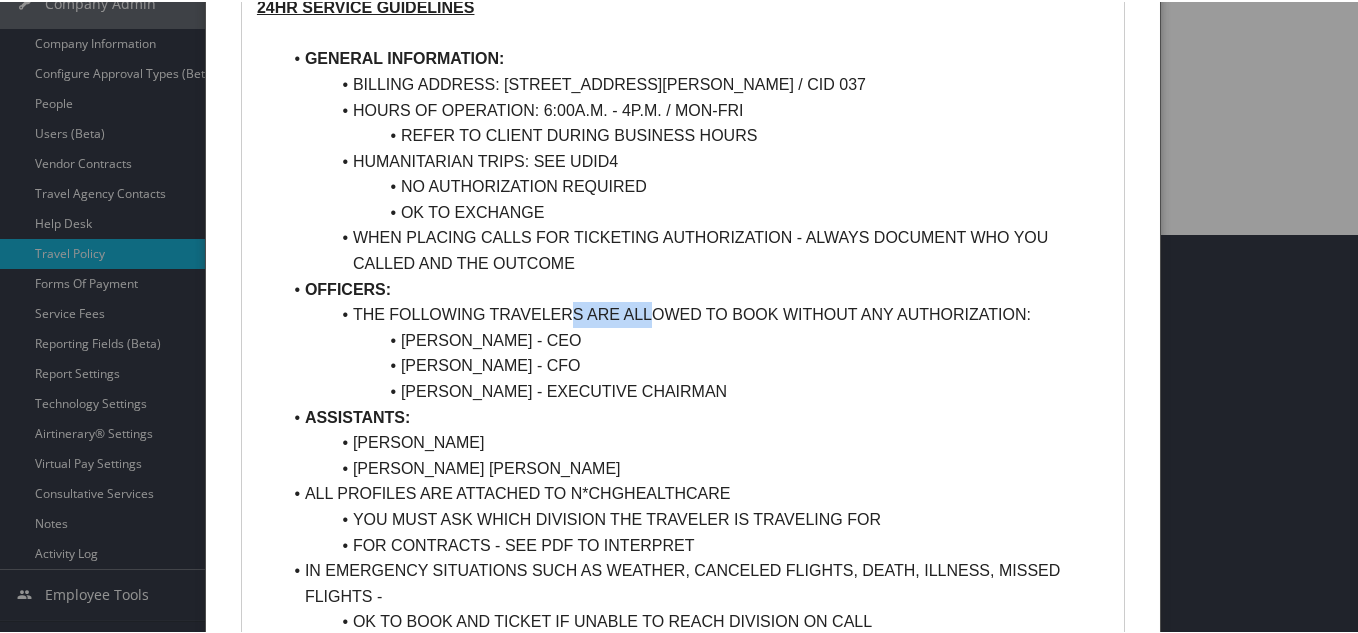 drag, startPoint x: 571, startPoint y: 309, endPoint x: 653, endPoint y: 313, distance: 82.0975 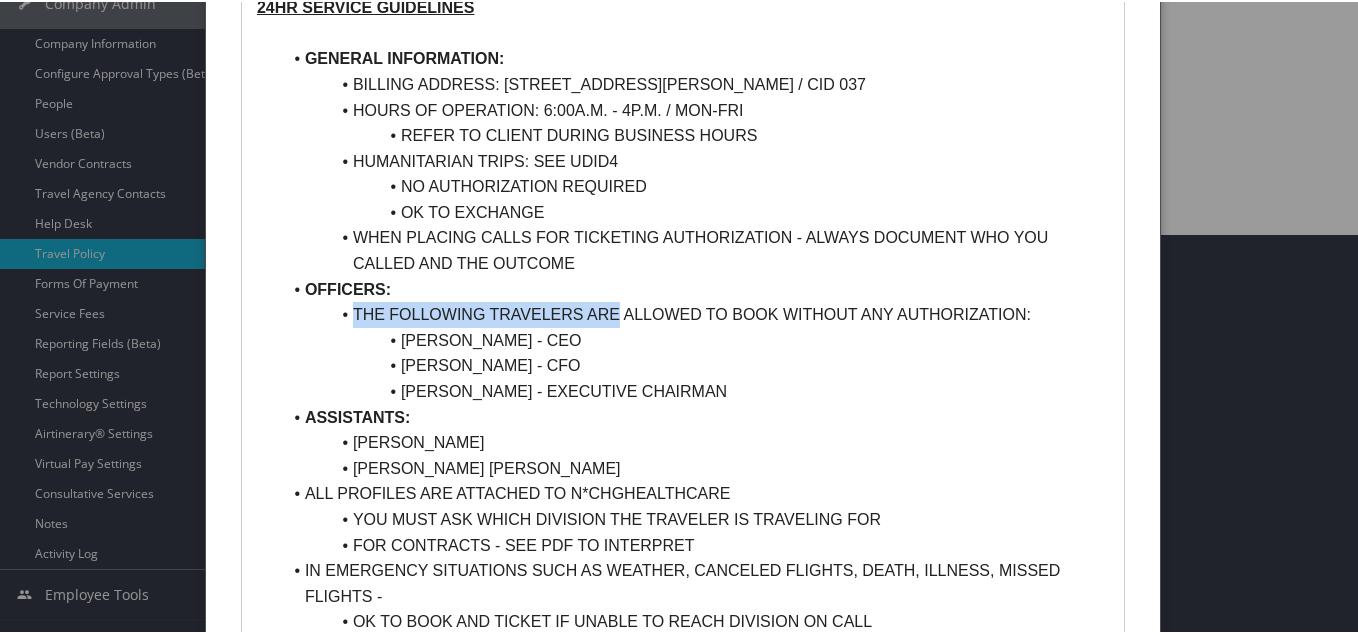 drag, startPoint x: 356, startPoint y: 313, endPoint x: 619, endPoint y: 301, distance: 263.27362 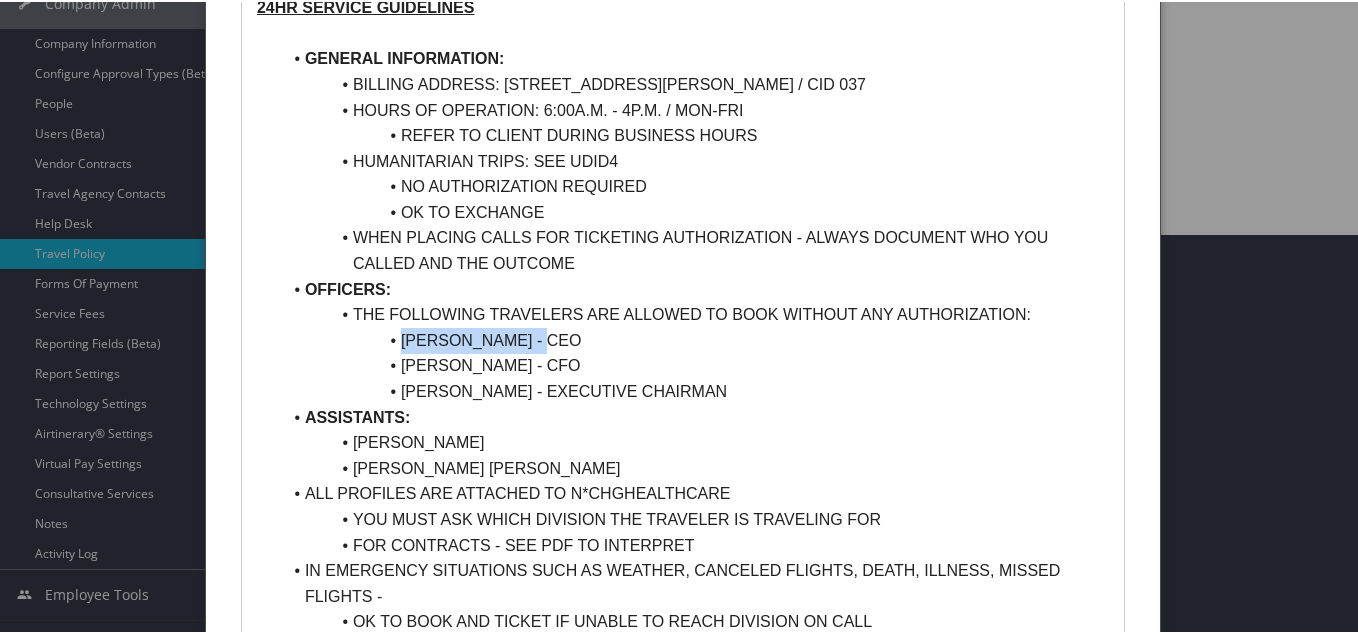 drag, startPoint x: 556, startPoint y: 345, endPoint x: 386, endPoint y: 330, distance: 170.66048 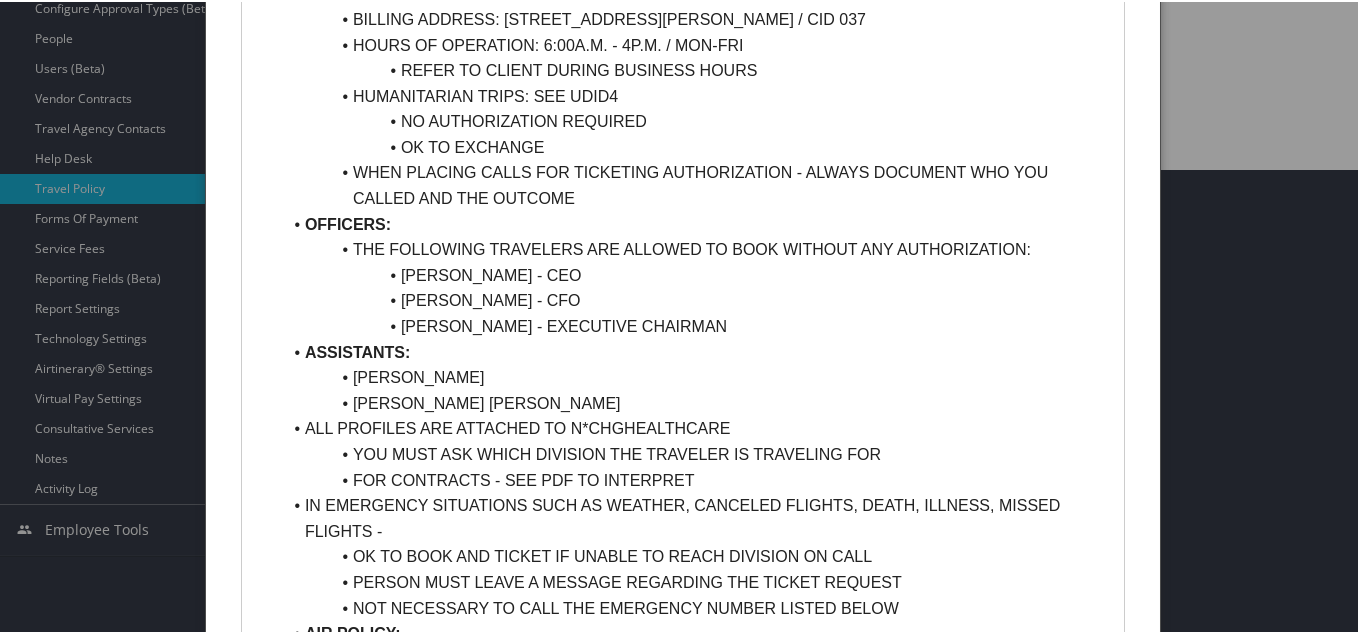 scroll, scrollTop: 500, scrollLeft: 0, axis: vertical 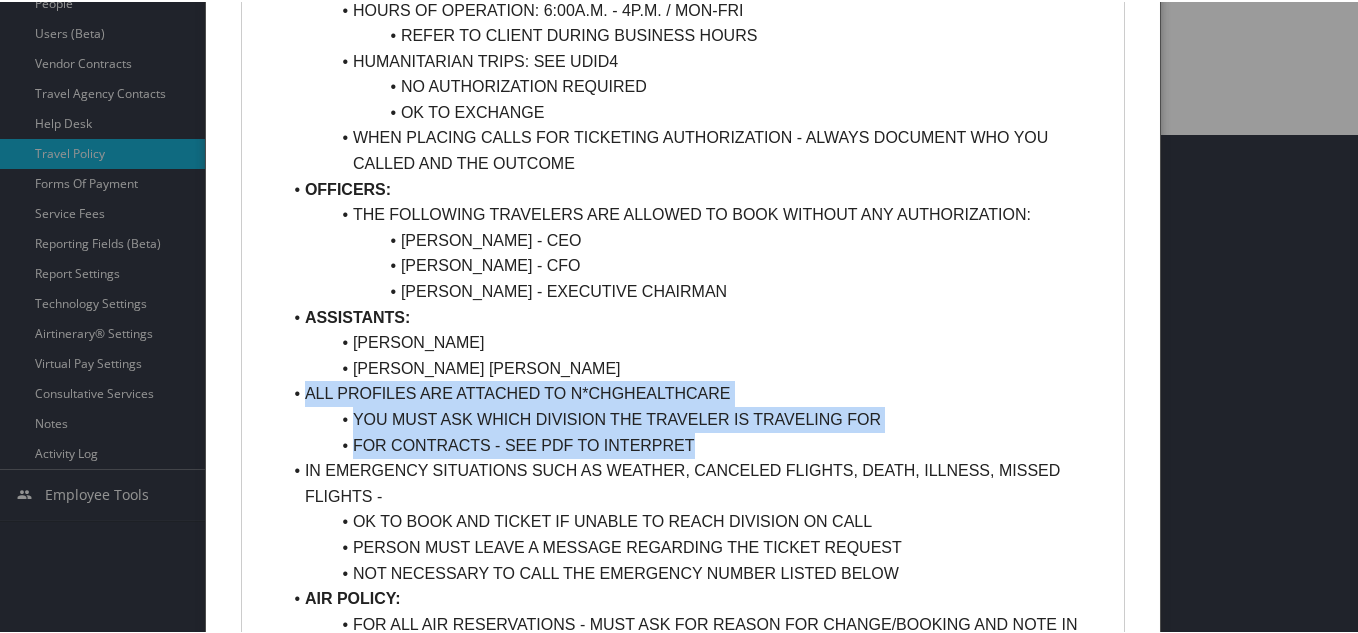 drag, startPoint x: 300, startPoint y: 387, endPoint x: 950, endPoint y: 438, distance: 651.9977 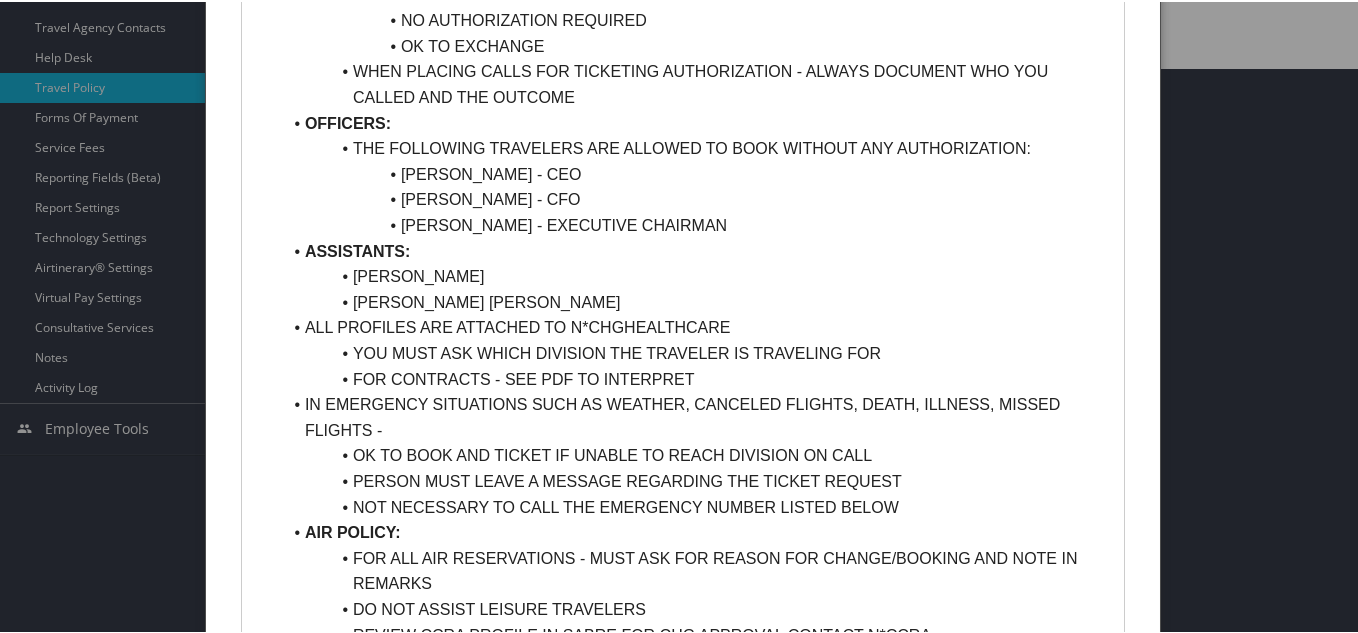 scroll, scrollTop: 600, scrollLeft: 0, axis: vertical 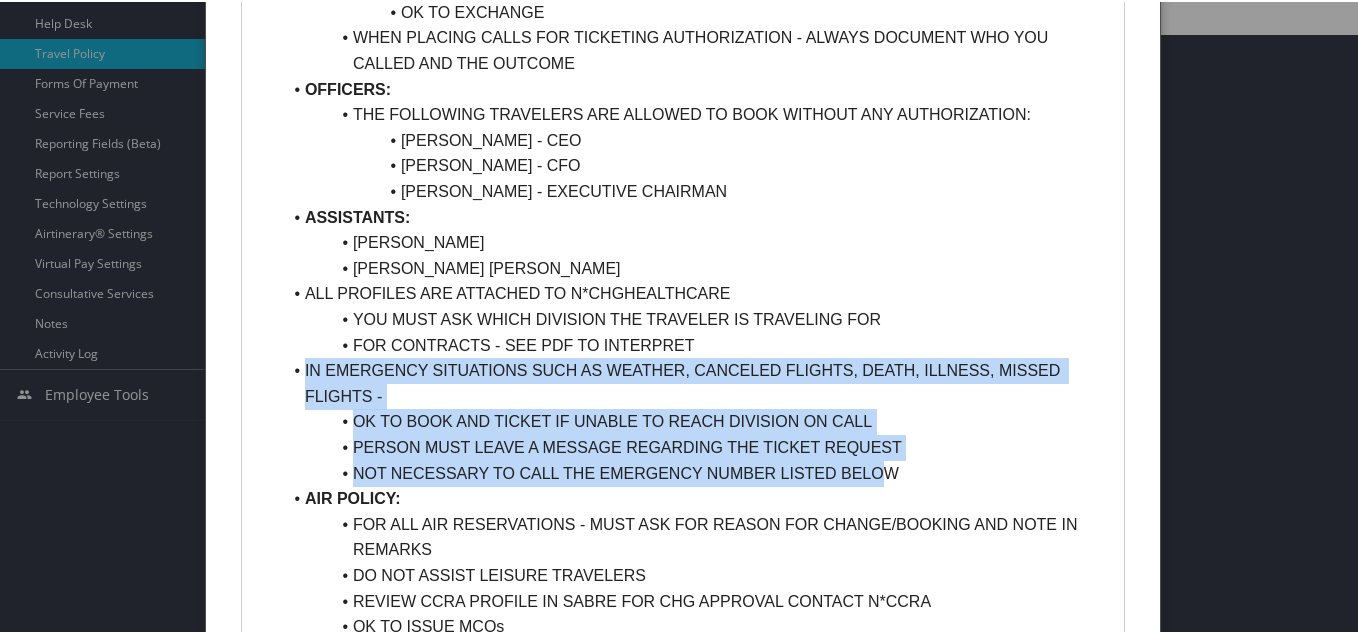 drag, startPoint x: 298, startPoint y: 367, endPoint x: 884, endPoint y: 464, distance: 593.9739 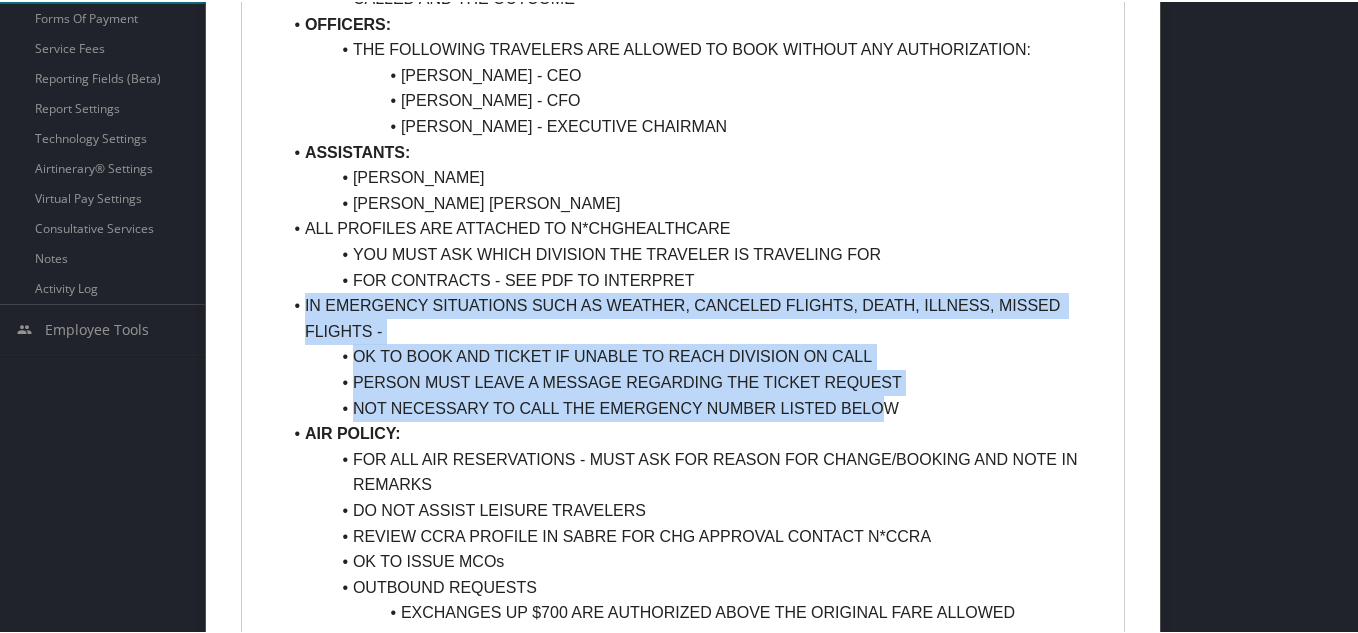 scroll, scrollTop: 700, scrollLeft: 0, axis: vertical 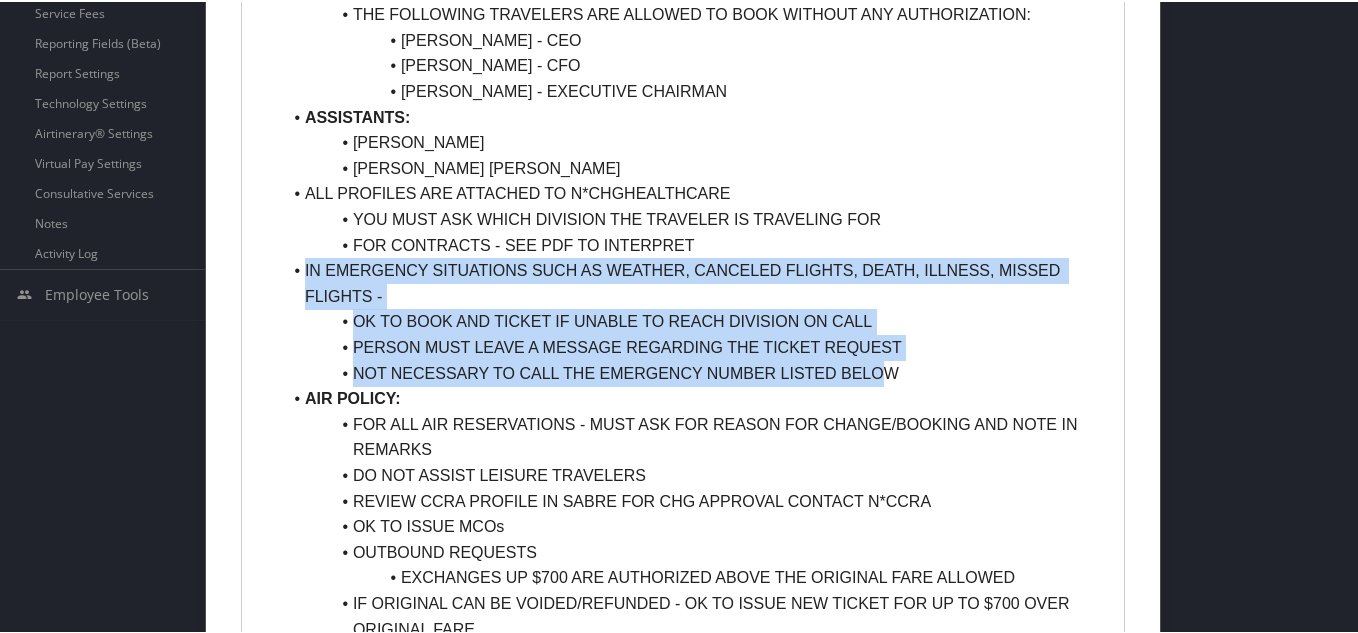 click on "IN EMERGENCY SITUATIONS SUCH AS WEATHER, CANCELED FLIGHTS, DEATH, ILLNESS, MISSED FLIGHTS -" at bounding box center (695, 281) 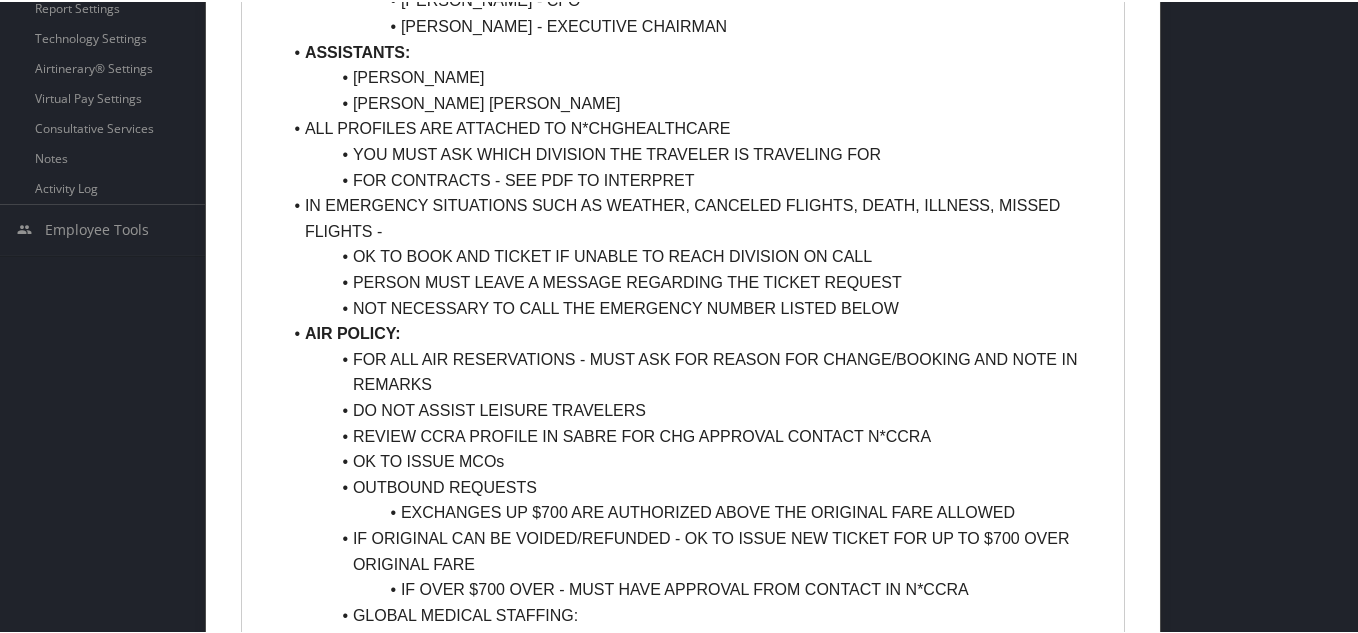 scroll, scrollTop: 800, scrollLeft: 0, axis: vertical 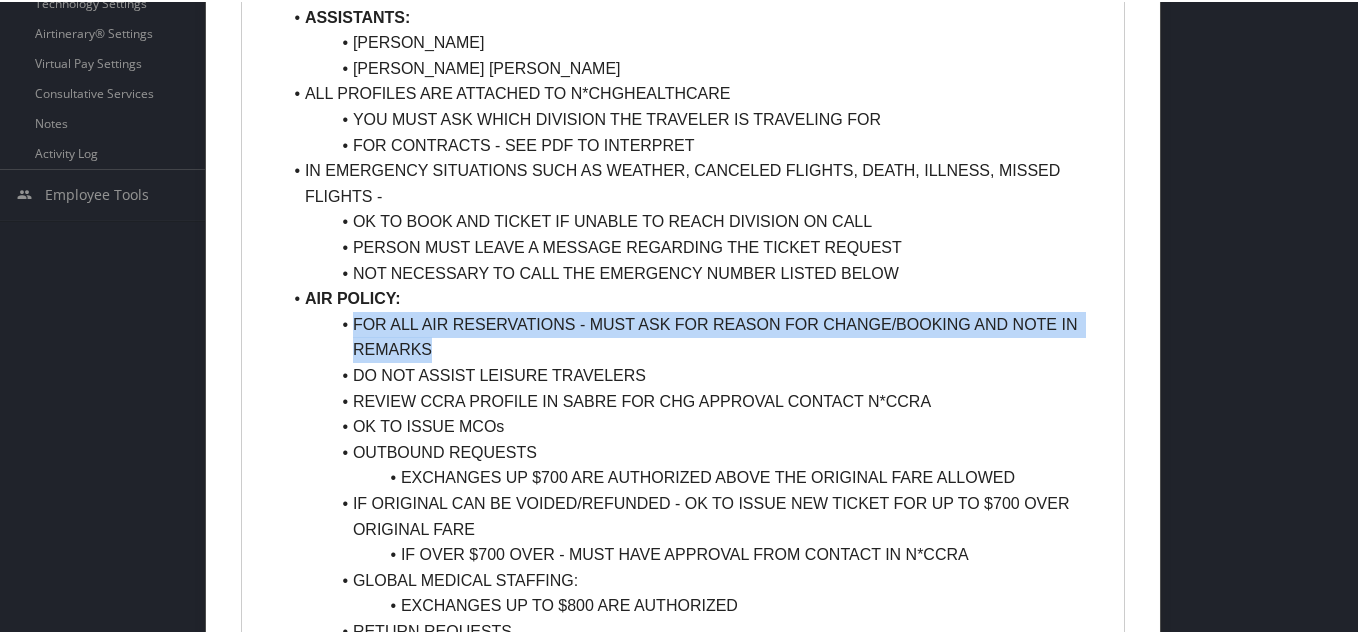 drag, startPoint x: 342, startPoint y: 311, endPoint x: 525, endPoint y: 353, distance: 187.75783 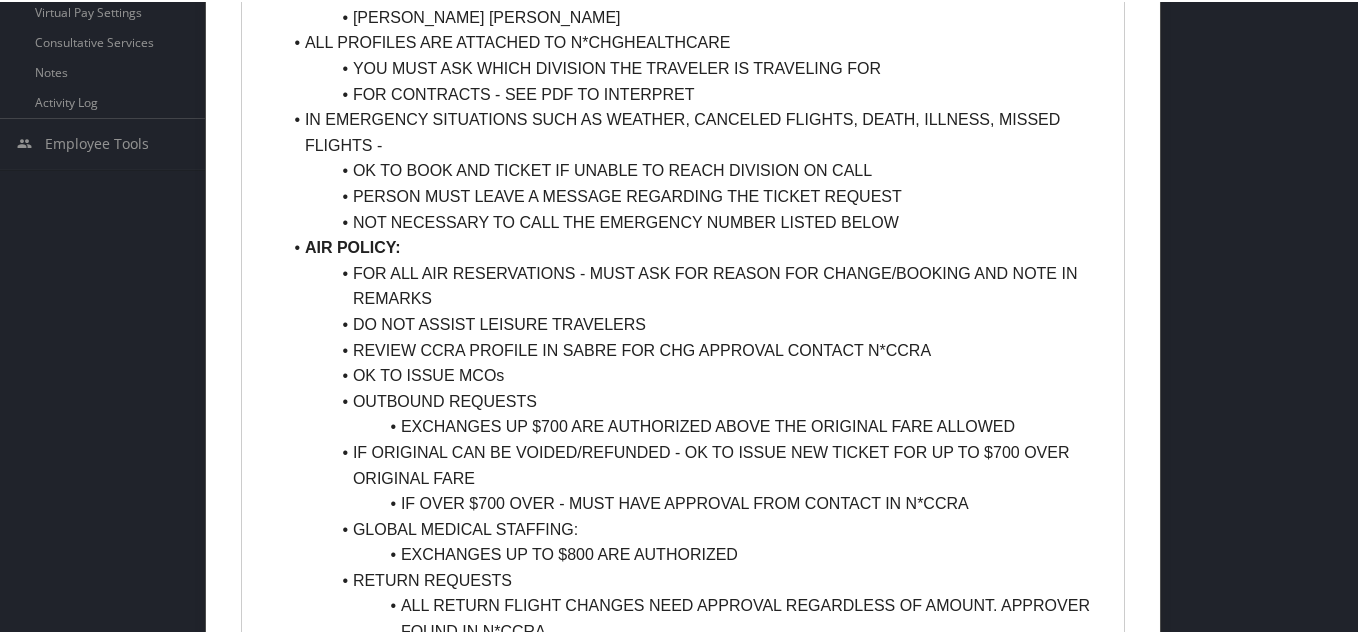 scroll, scrollTop: 900, scrollLeft: 0, axis: vertical 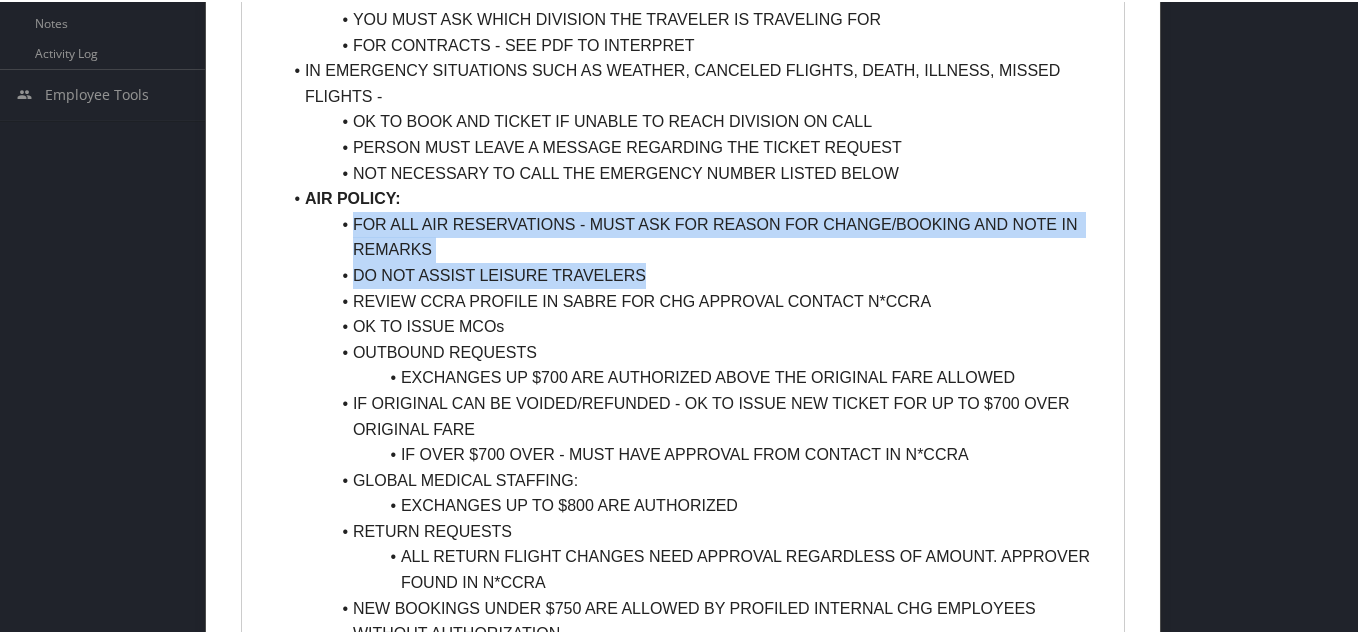 drag, startPoint x: 346, startPoint y: 222, endPoint x: 902, endPoint y: 263, distance: 557.50964 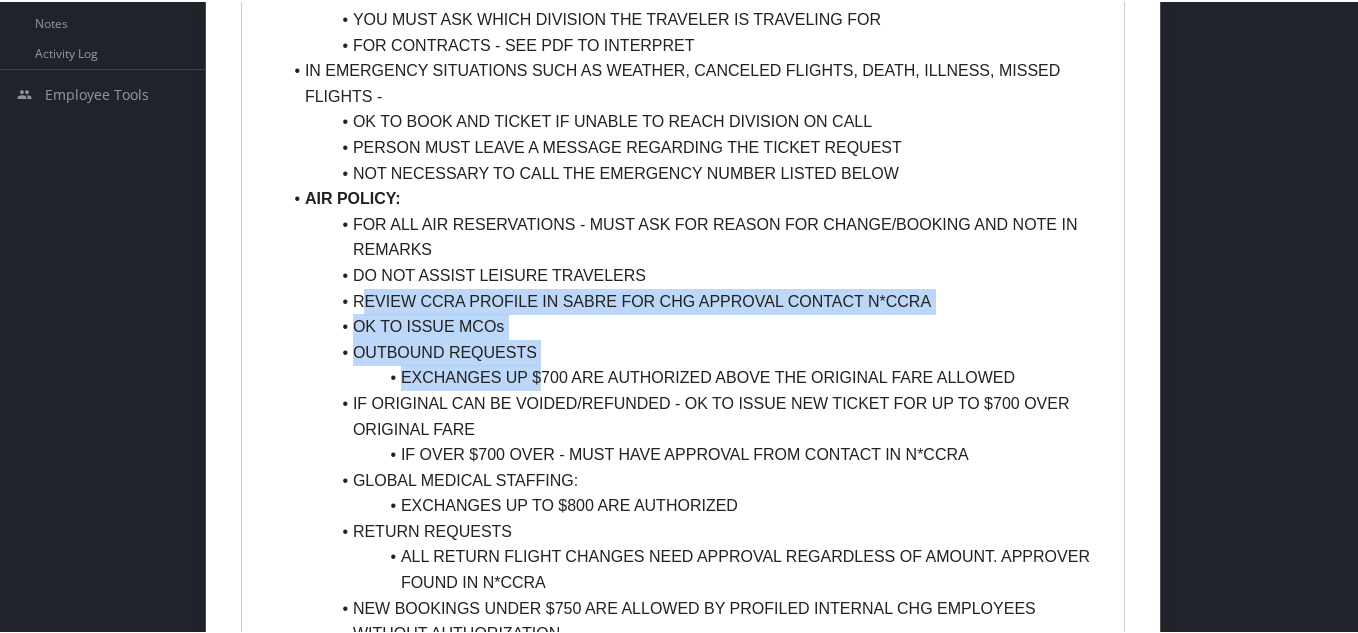 drag, startPoint x: 363, startPoint y: 303, endPoint x: 537, endPoint y: 369, distance: 186.09676 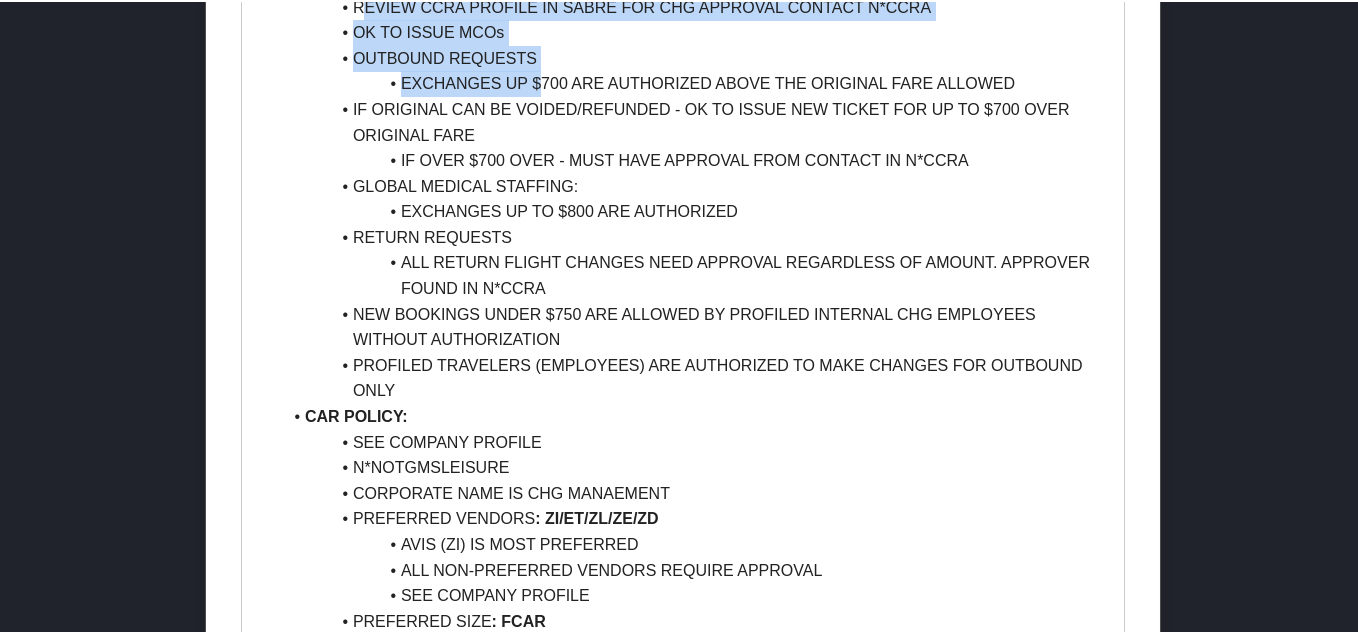 scroll, scrollTop: 1200, scrollLeft: 0, axis: vertical 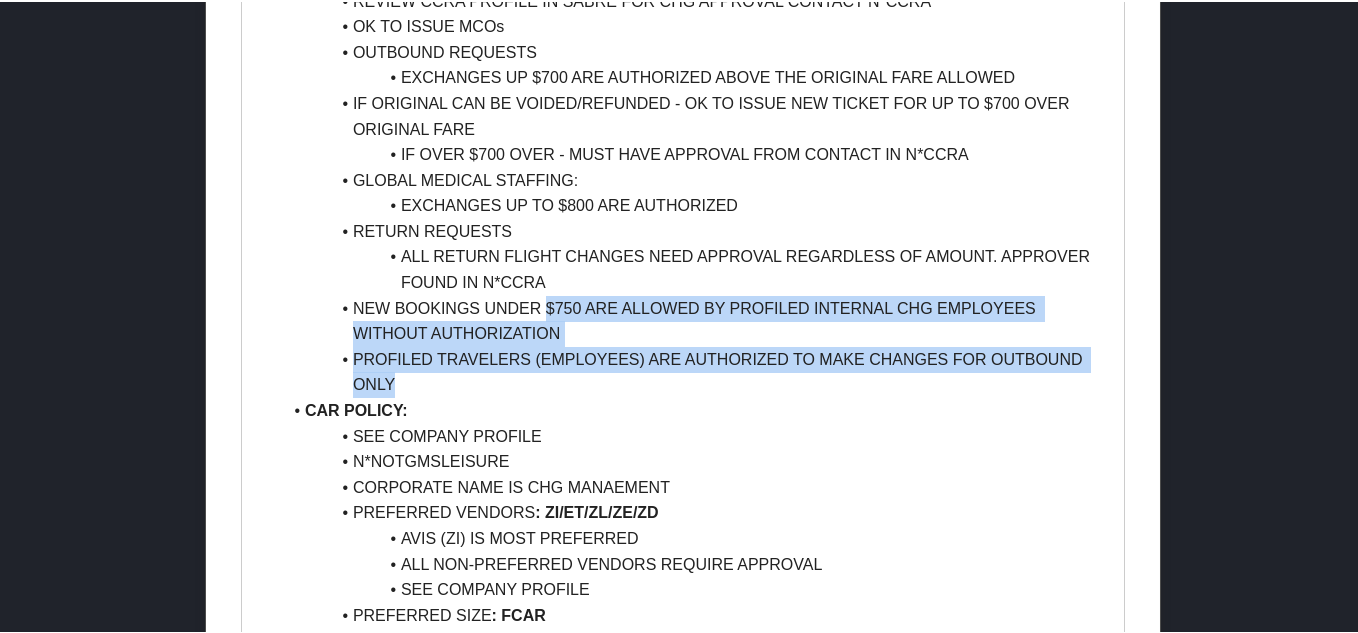 drag, startPoint x: 549, startPoint y: 315, endPoint x: 753, endPoint y: 394, distance: 218.76242 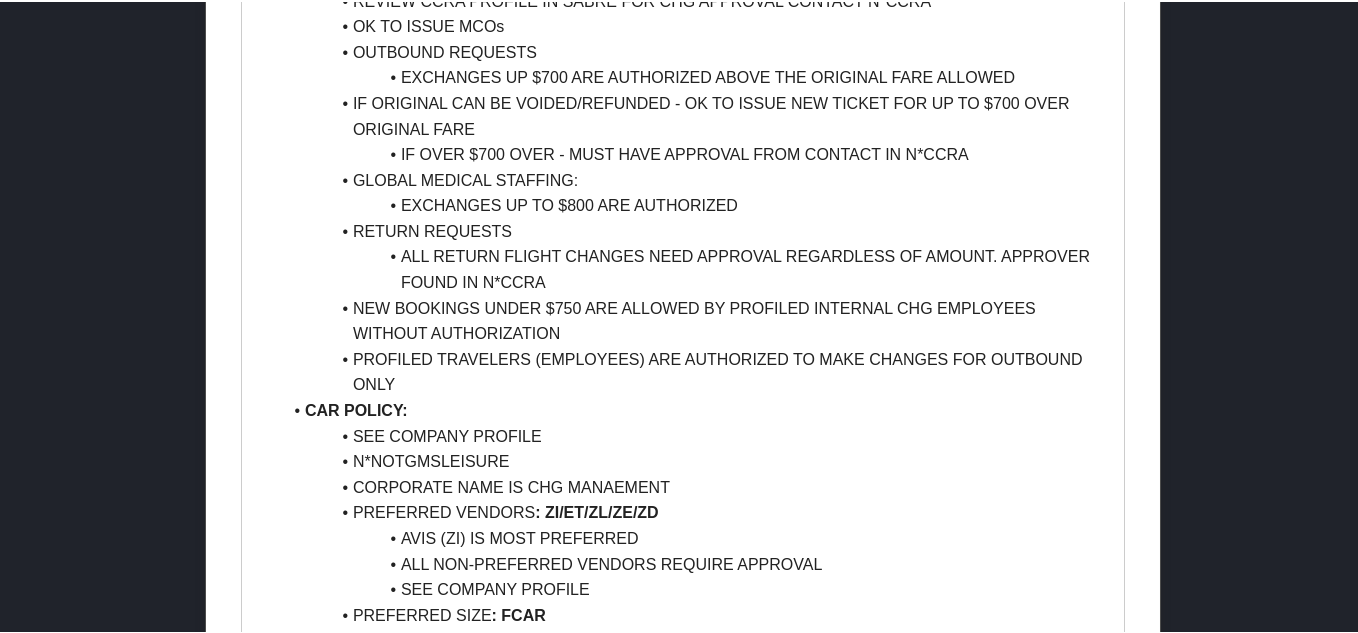click on "SEE COMPANY PROFILE" at bounding box center [695, 435] 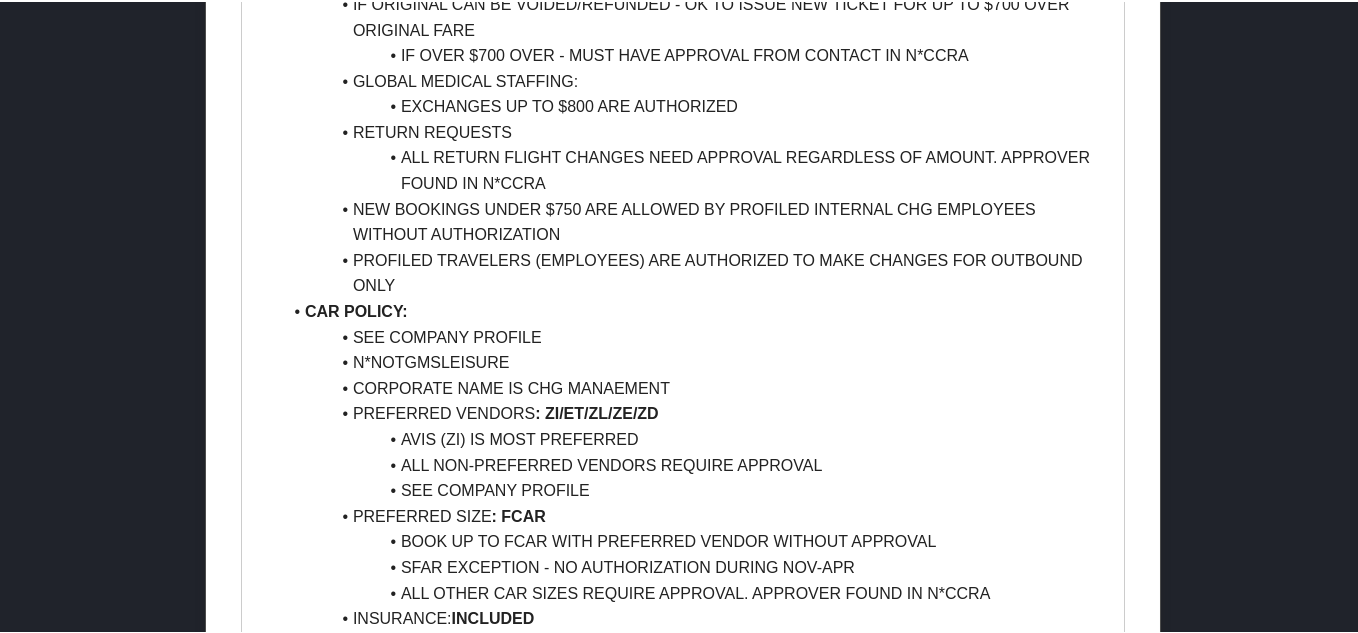 scroll, scrollTop: 1400, scrollLeft: 0, axis: vertical 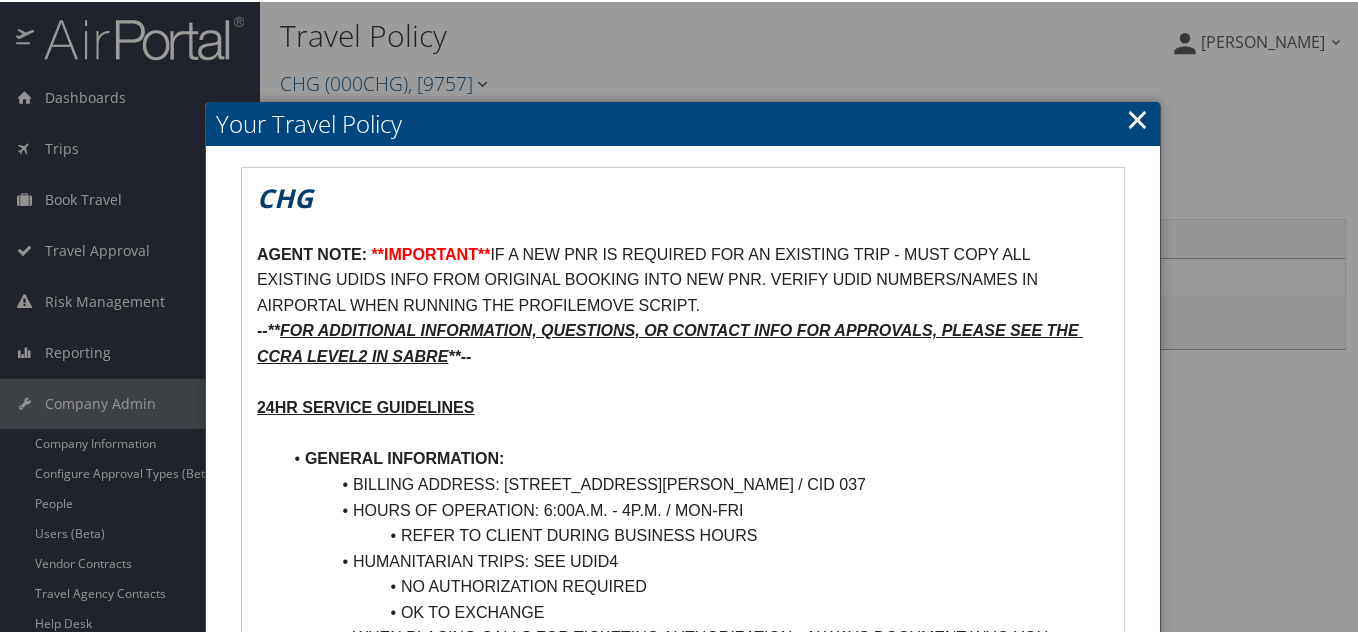 click on "Your Travel Policy" at bounding box center (683, 122) 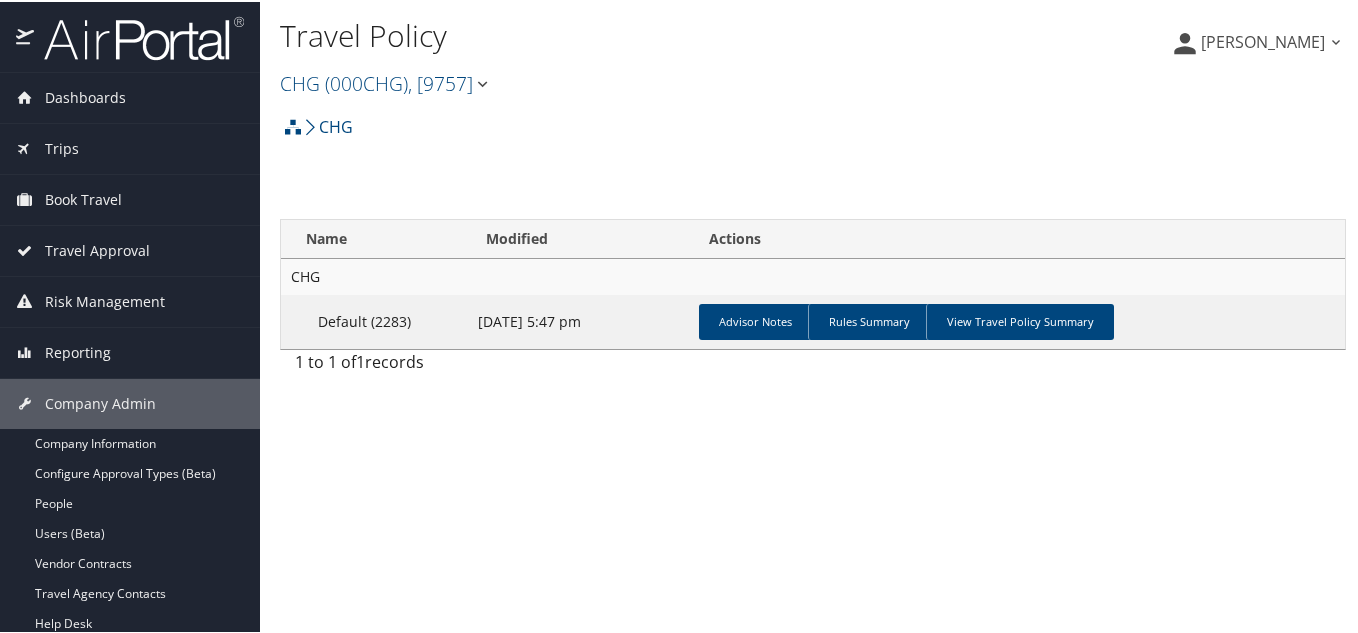 click on "CHG   ( 000CHG )  , [ 9757 ]" at bounding box center (635, 80) 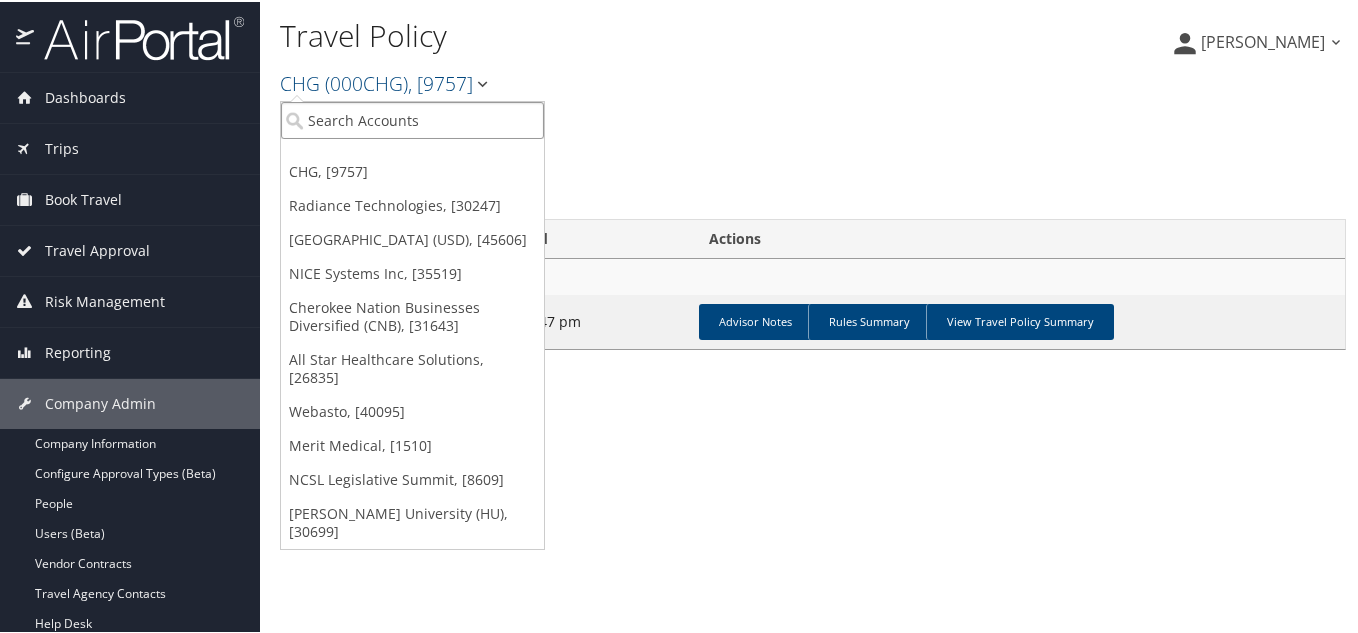 click at bounding box center (412, 118) 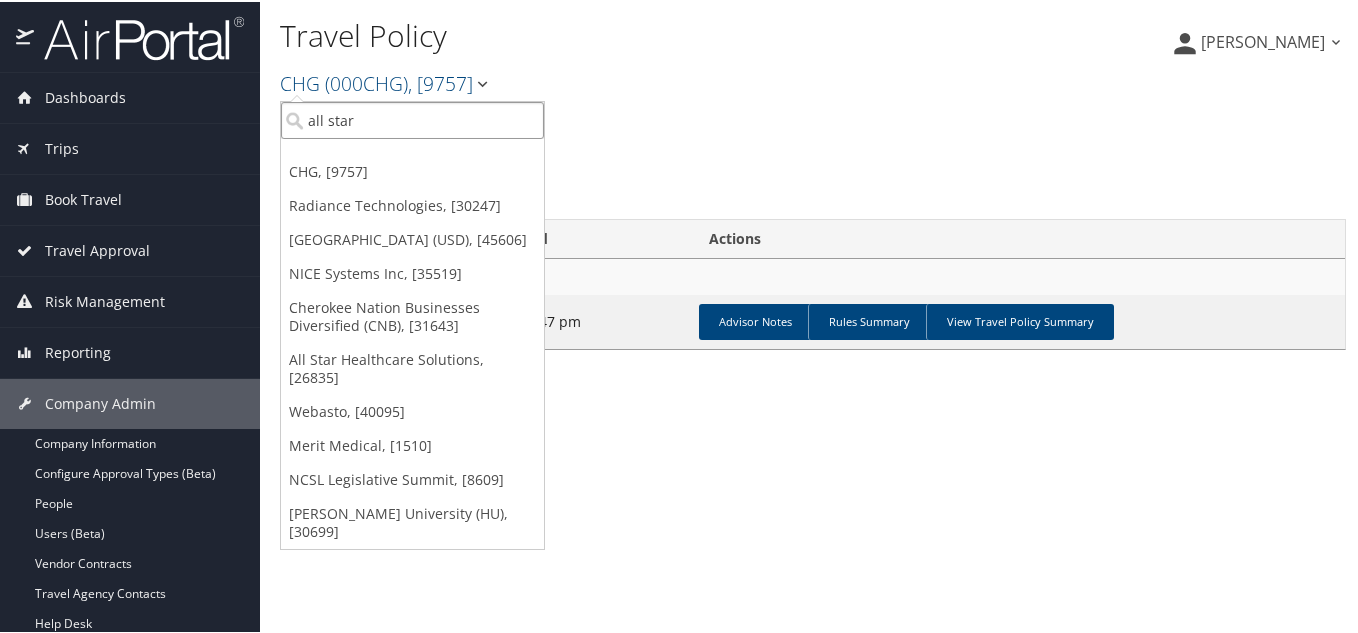 type on "all star" 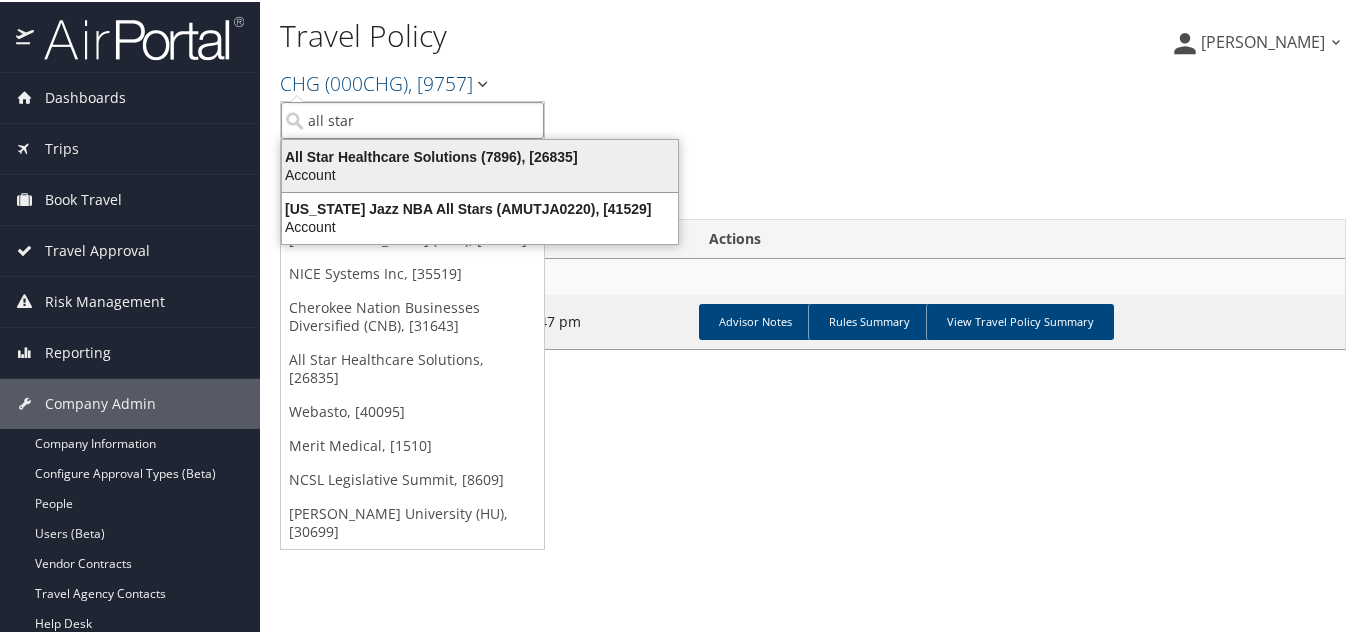 click on "Account" at bounding box center (480, 173) 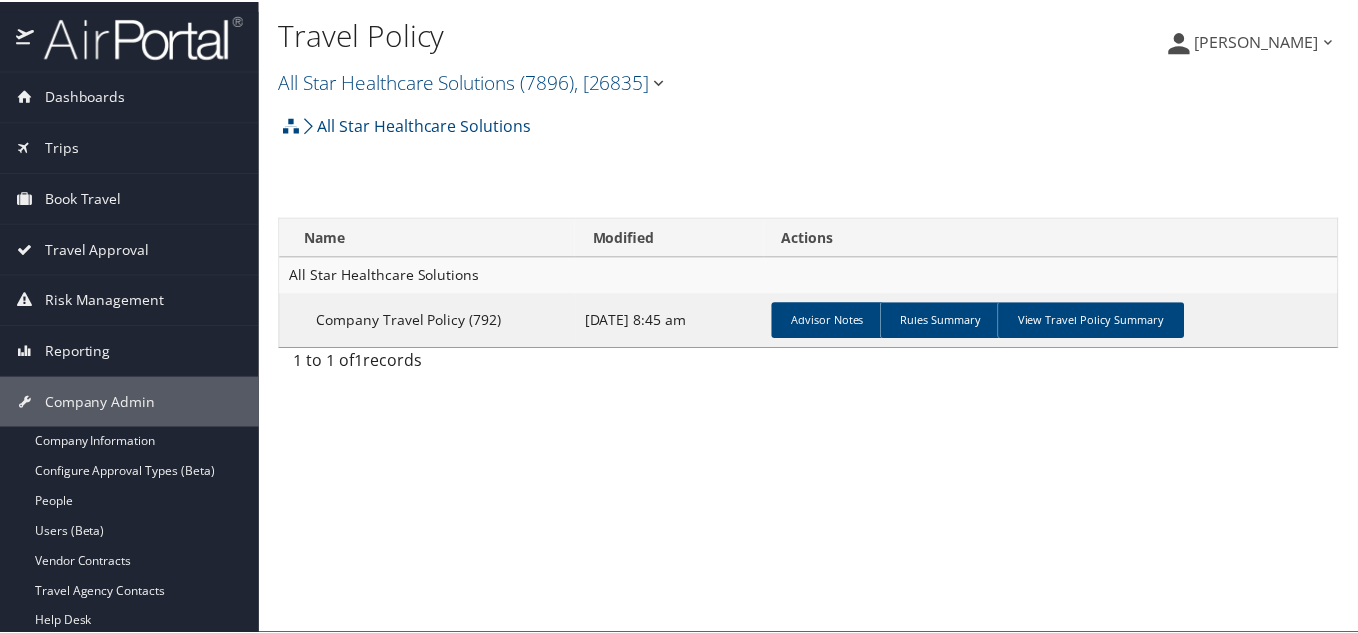 scroll, scrollTop: 0, scrollLeft: 0, axis: both 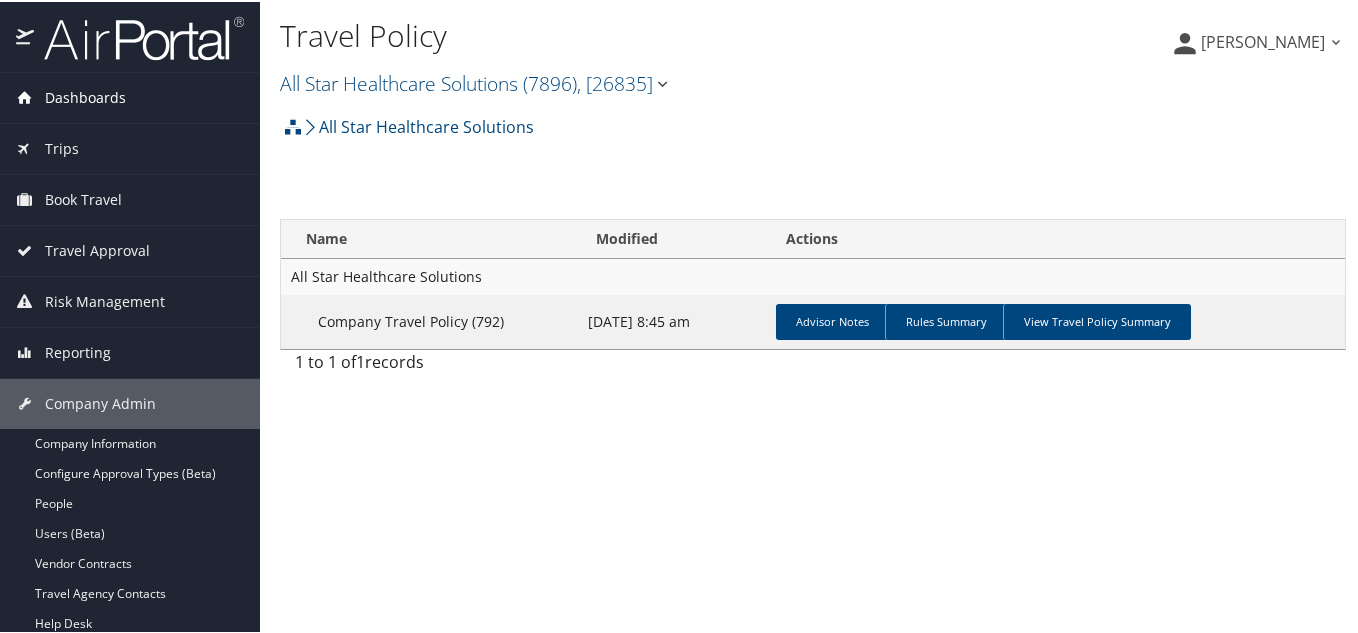 click on "Dashboards" at bounding box center [85, 96] 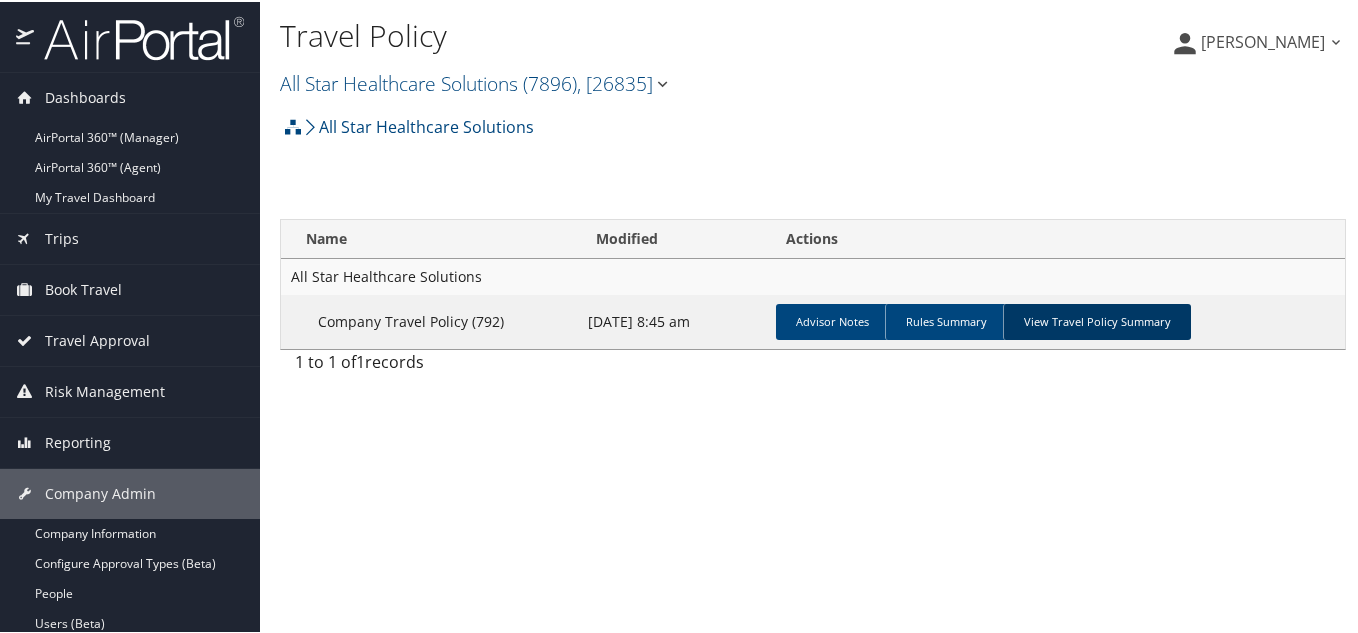 click on "View Travel Policy Summary" at bounding box center [1097, 320] 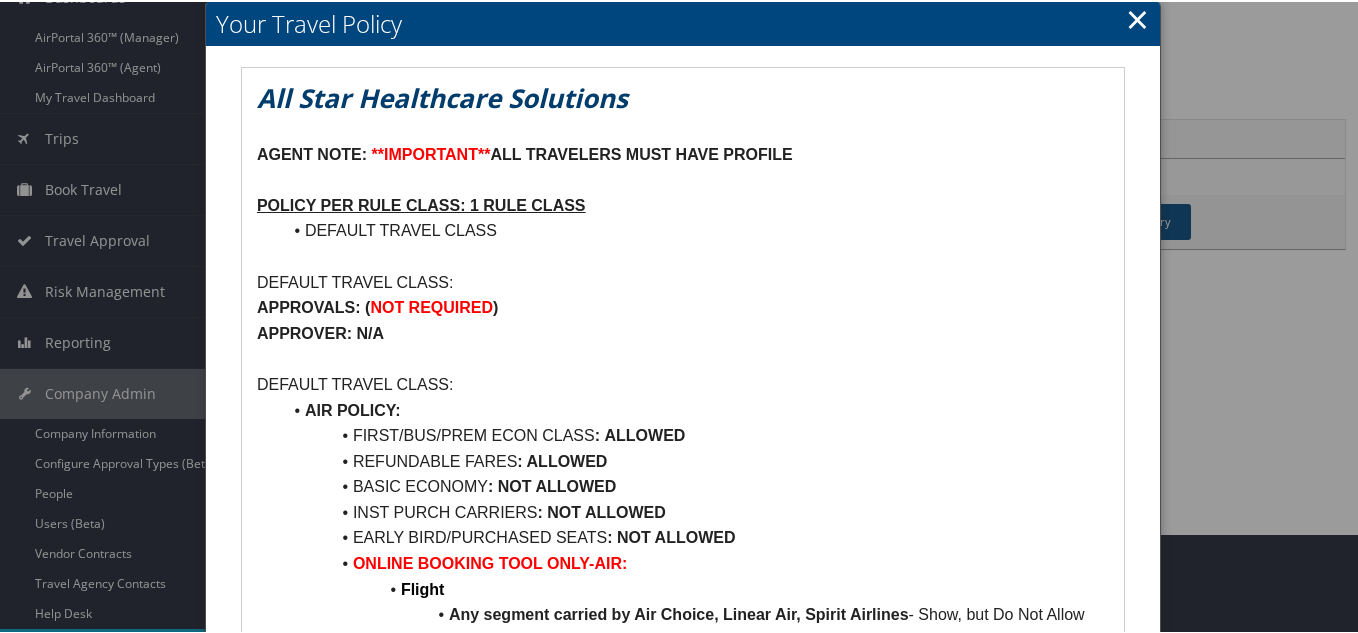 scroll, scrollTop: 0, scrollLeft: 0, axis: both 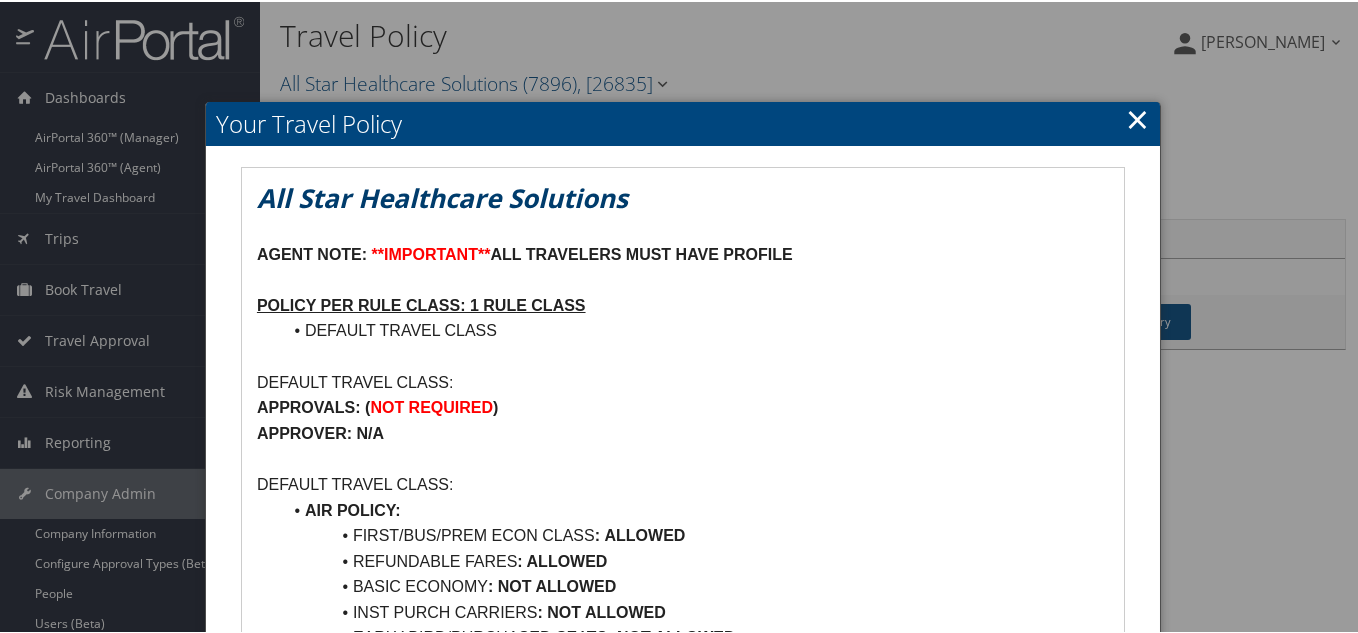 click on "Your Travel Policy" at bounding box center [683, 122] 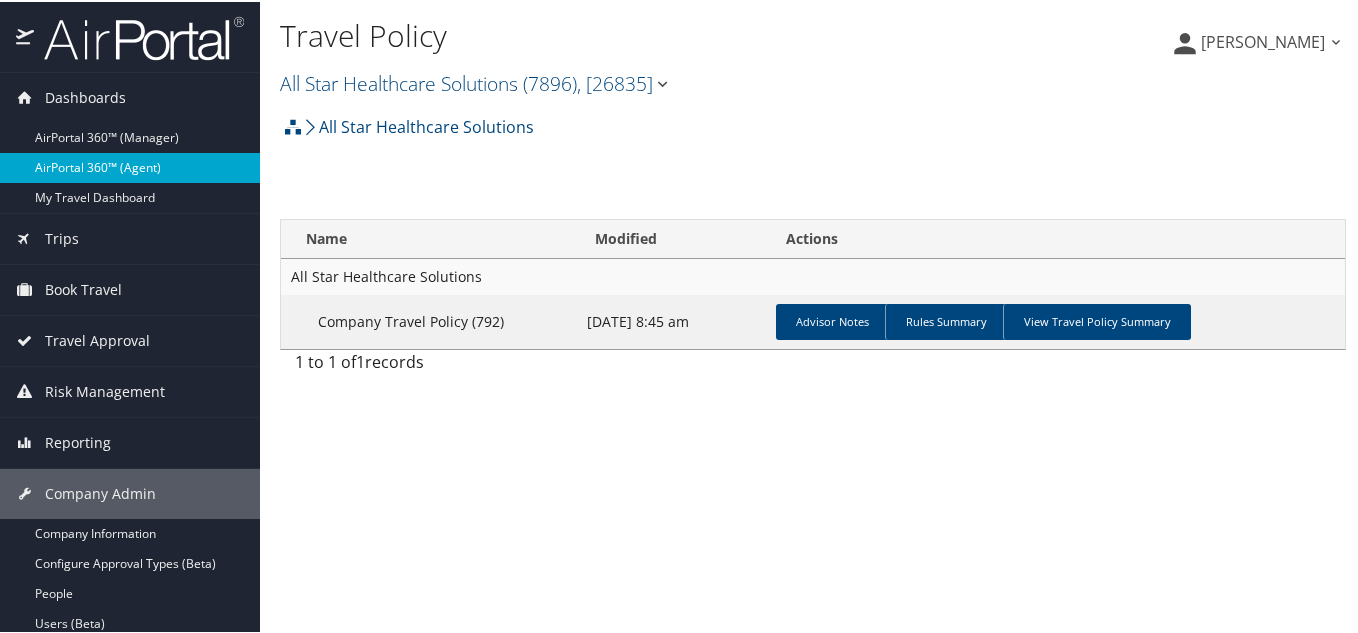 click on "AirPortal 360™ (Agent)" at bounding box center [130, 166] 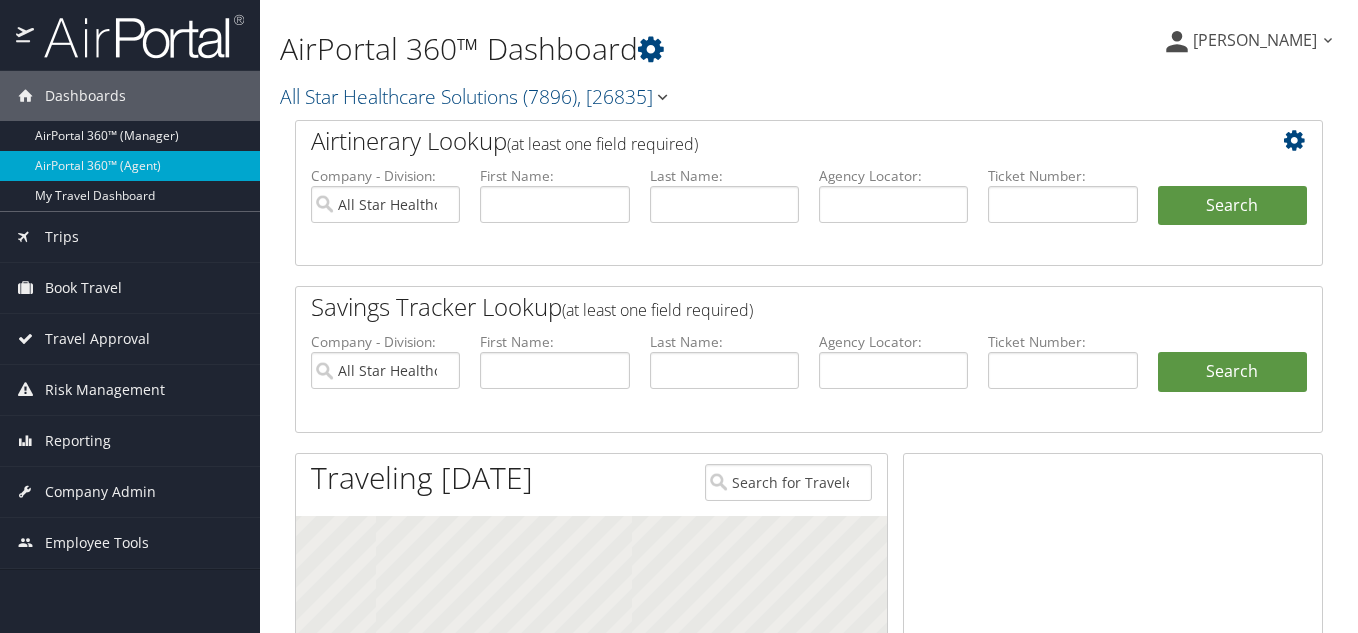 scroll, scrollTop: 0, scrollLeft: 0, axis: both 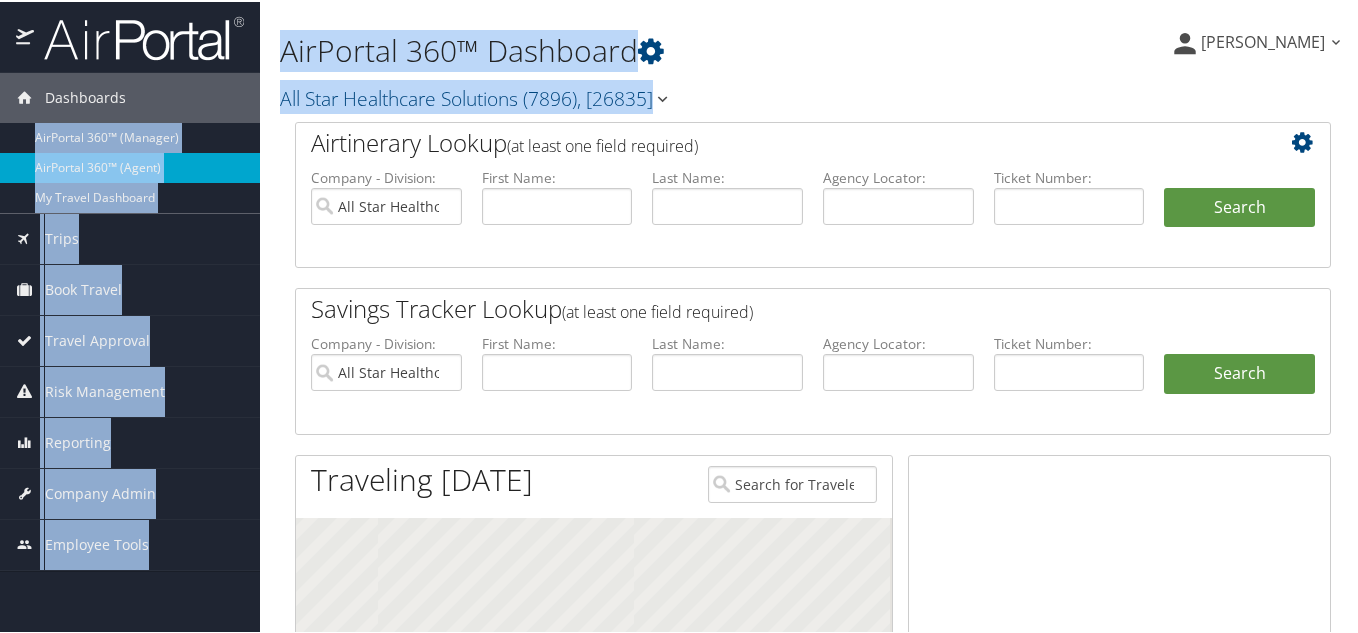 click on "AirPortal 360™ Dashboard
All Star Healthcare Solutions   ( 7896 )  , [ 26835 ]    All Star Healthcare Solutions     CHG     Radiance Technologies     University of San Diego (USD)     NICE Systems Inc     Cherokee Nation Businesses Diversified (CNB)     Webasto     Merit Medical     NCSL    Legislative Summit     Howard University (HU)
All Star Healthcare Solutions, [26835]
CHG, [9757]
Radiance Technologies, [30247]
University of San Diego (USD), [45606]
NICE Systems Inc, [35519]
Cherokee Nation Businesses Diversified (CNB), [31643]
Webasto, [40095]
Merit Medical, [1510]
NCSL    Legislative Summit, [8609]
Howard University (HU), [30699]" at bounding box center (635, 61) 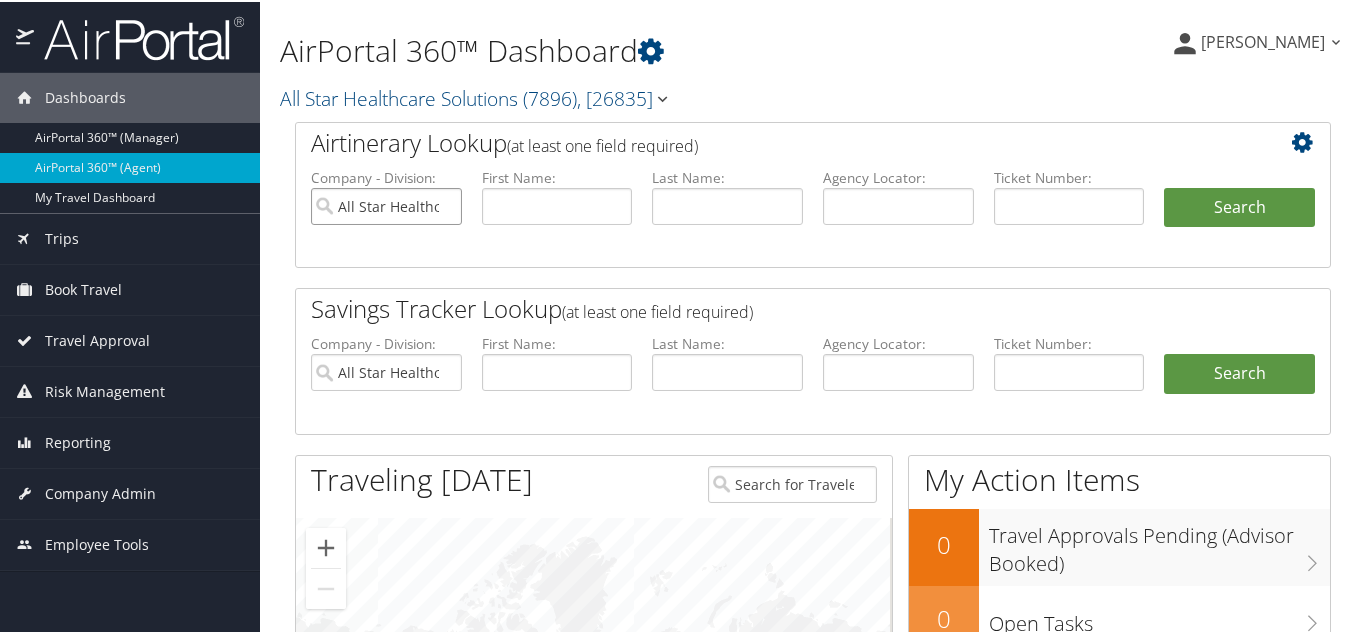click on "All Star Healthcare Solutions" at bounding box center (386, 204) 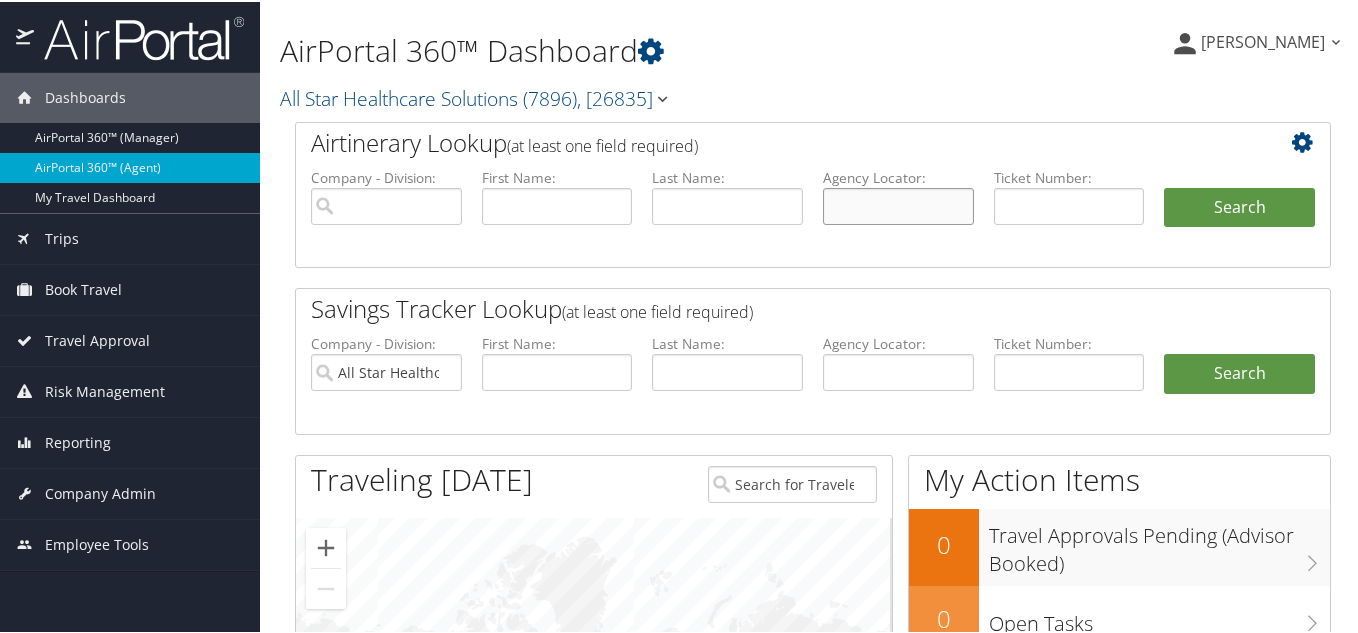 click at bounding box center [898, 204] 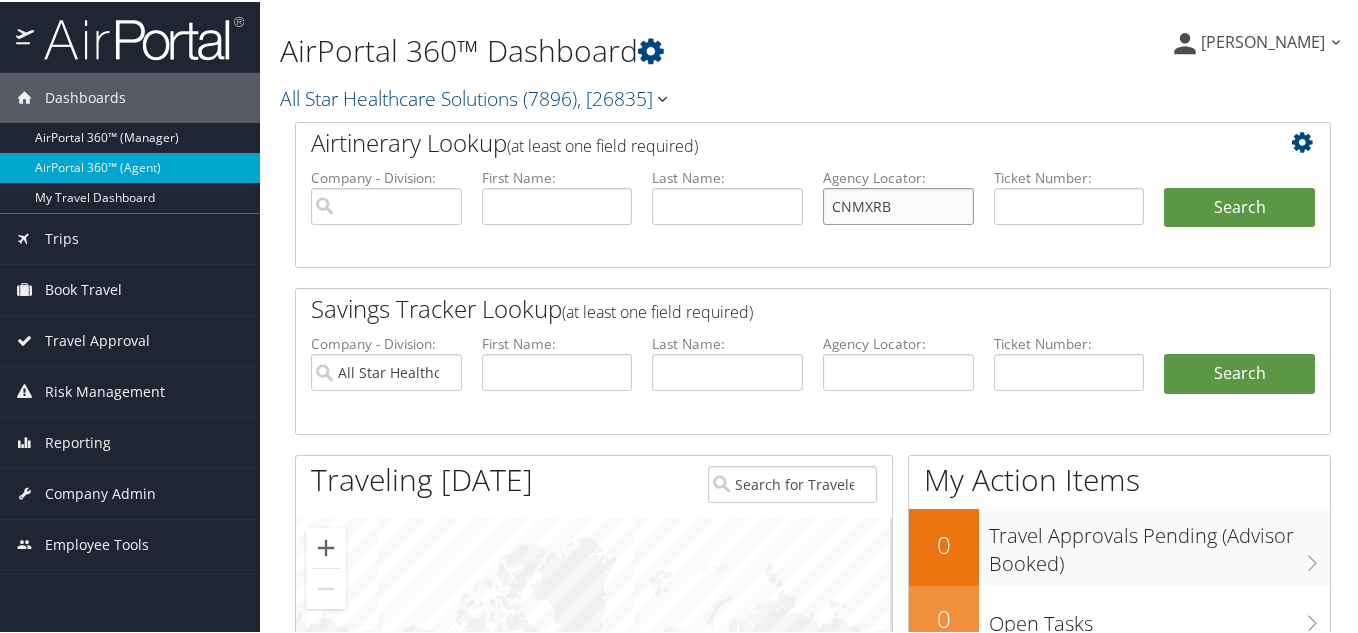 type on "CNMXRB" 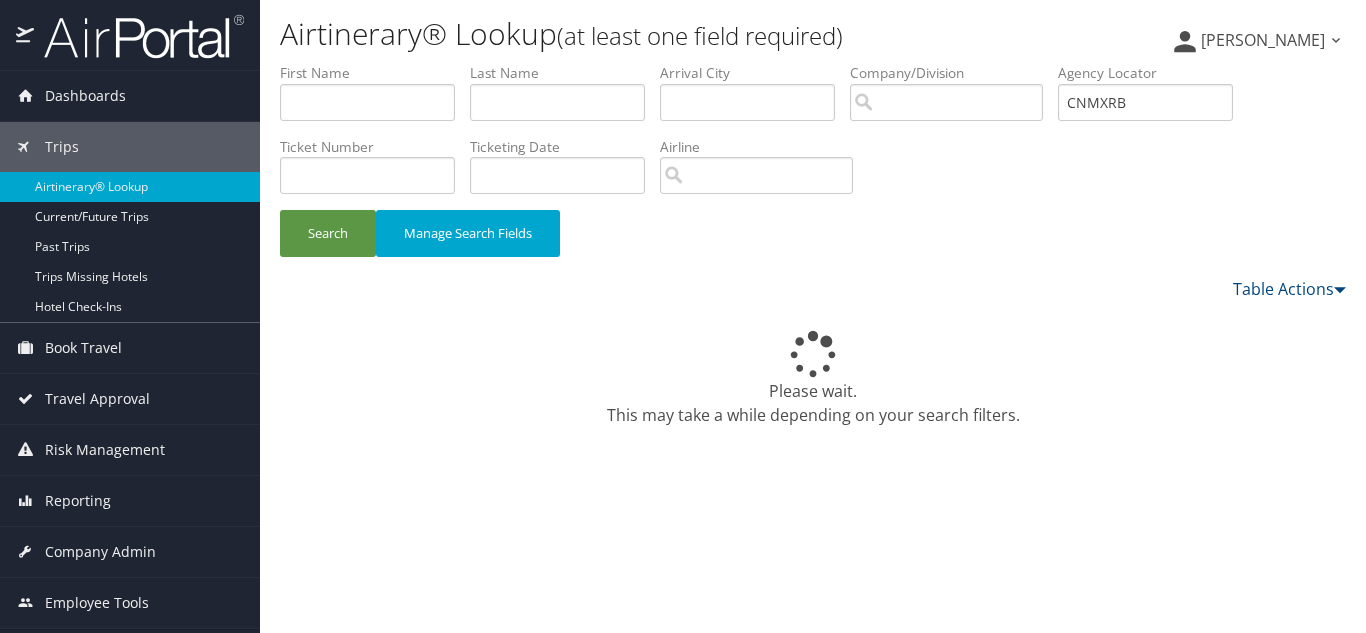 scroll, scrollTop: 0, scrollLeft: 0, axis: both 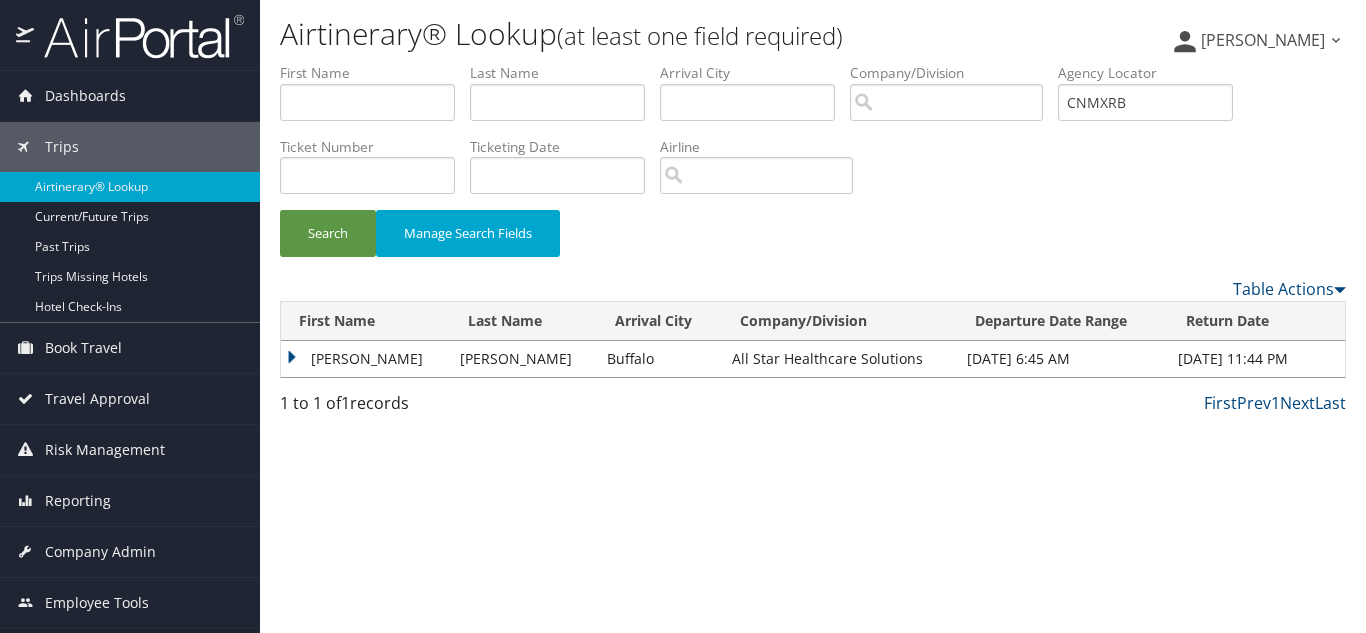 click on "[PERSON_NAME]" at bounding box center (365, 359) 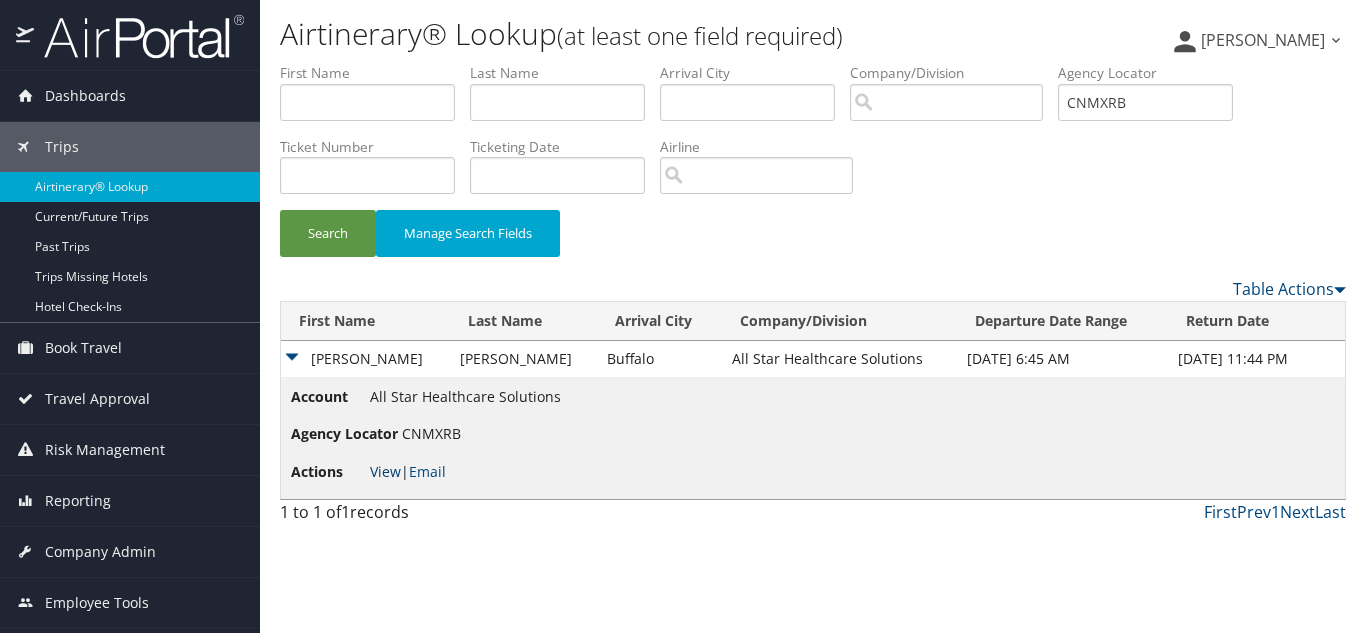 click on "View" at bounding box center (385, 471) 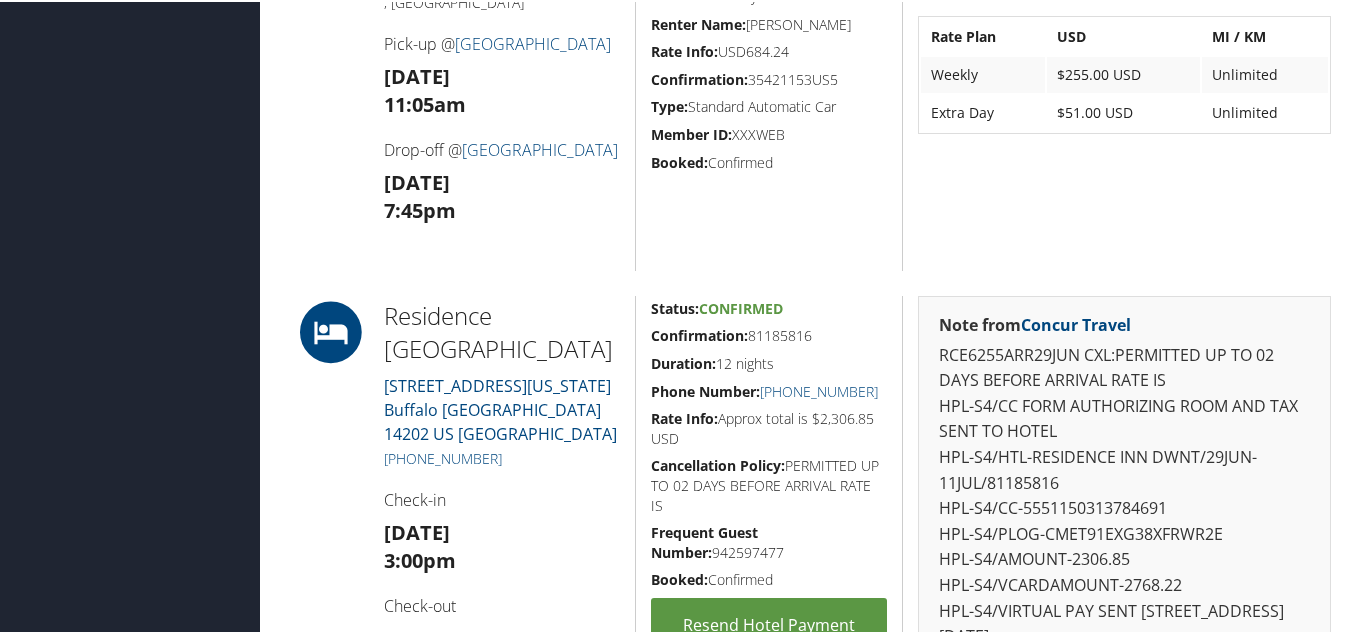 scroll, scrollTop: 1400, scrollLeft: 0, axis: vertical 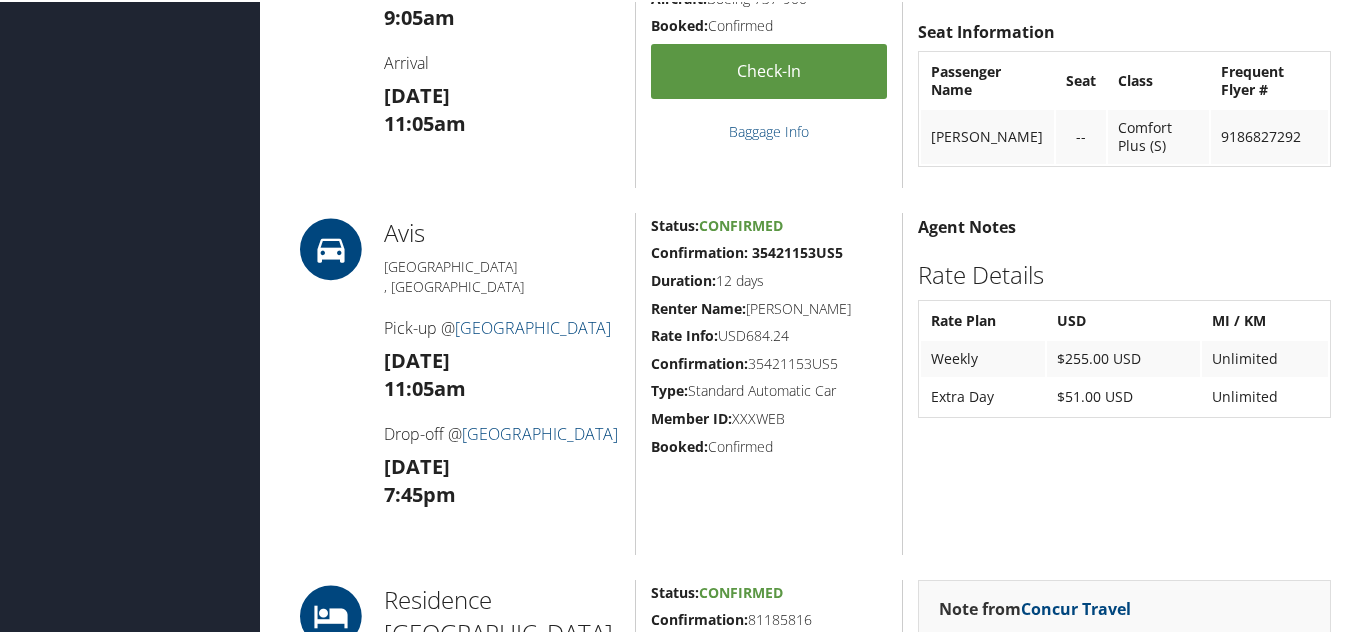 click on "Agent Notes
Rate Details
Rate Plan                      USD                      MI / KM
Weekly                      $255.00 USD                      Unlimited
Extra Day                      $51.00 USD                      Unlimited" at bounding box center [1124, 382] 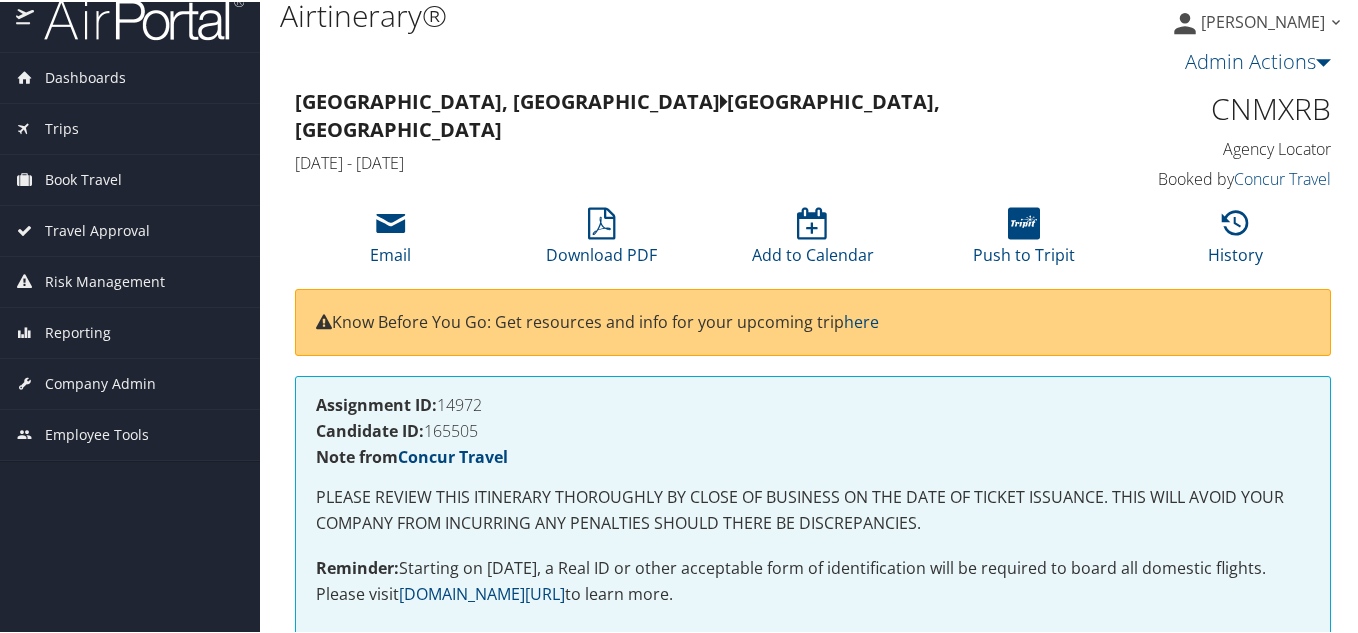 scroll, scrollTop: 0, scrollLeft: 0, axis: both 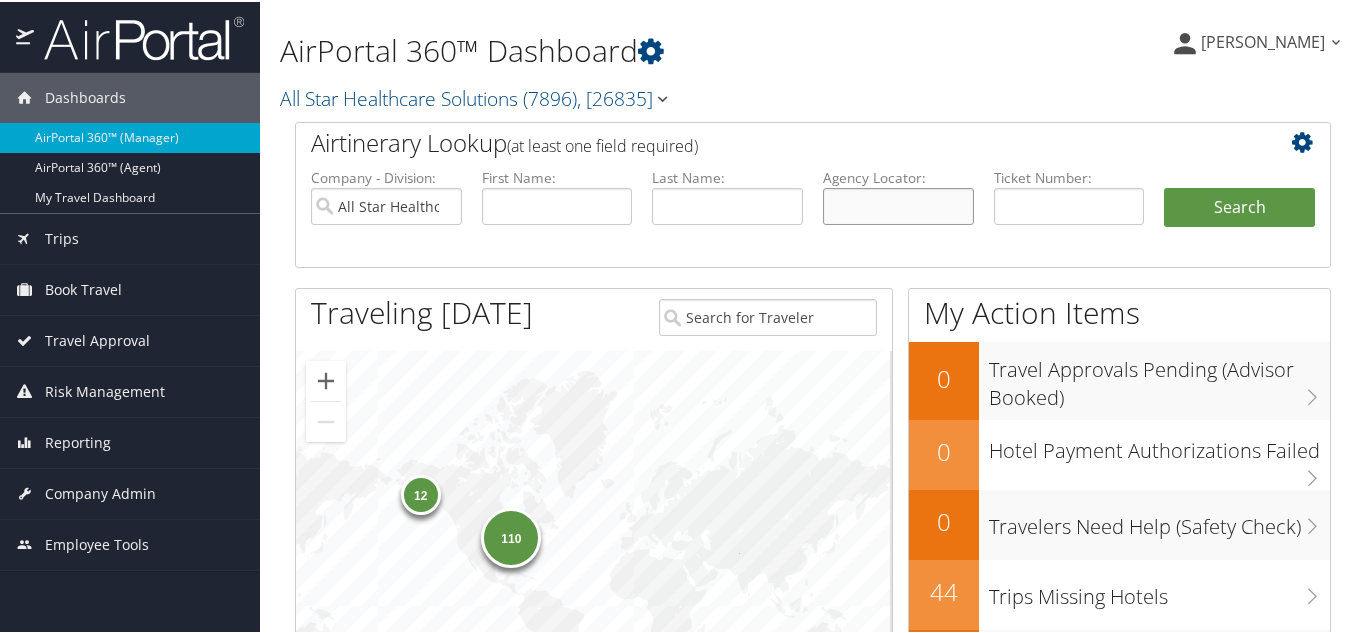 click at bounding box center [898, 204] 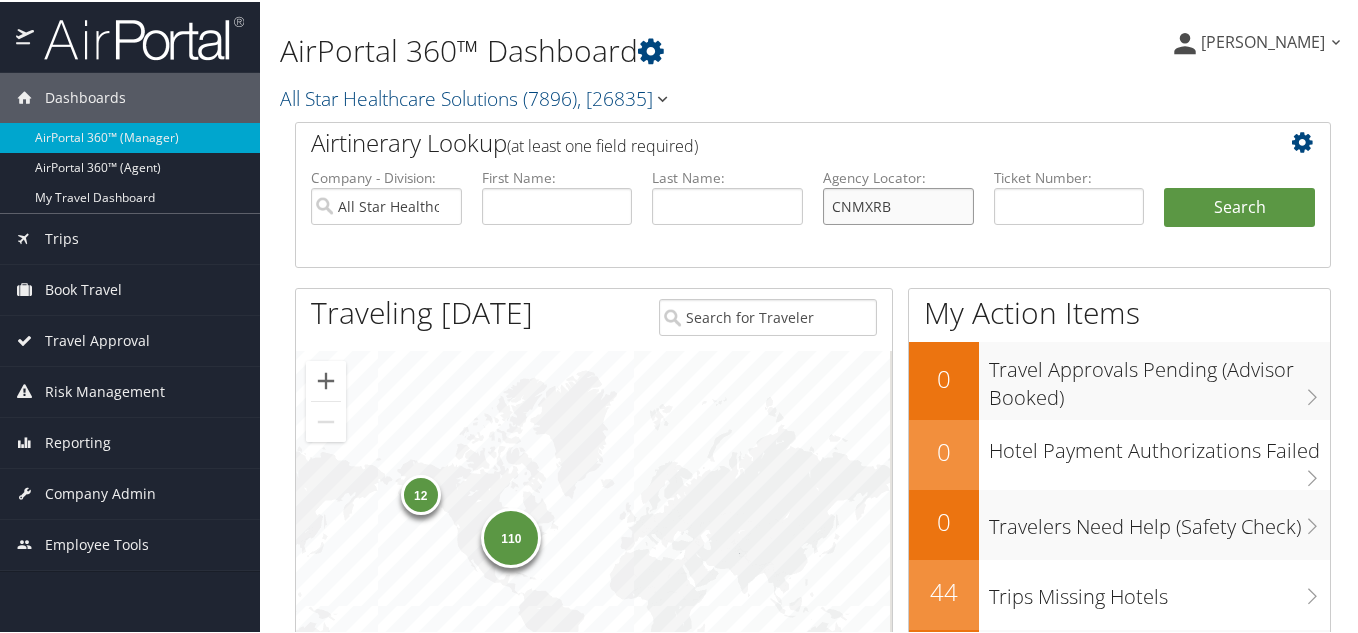type on "CNMXRB" 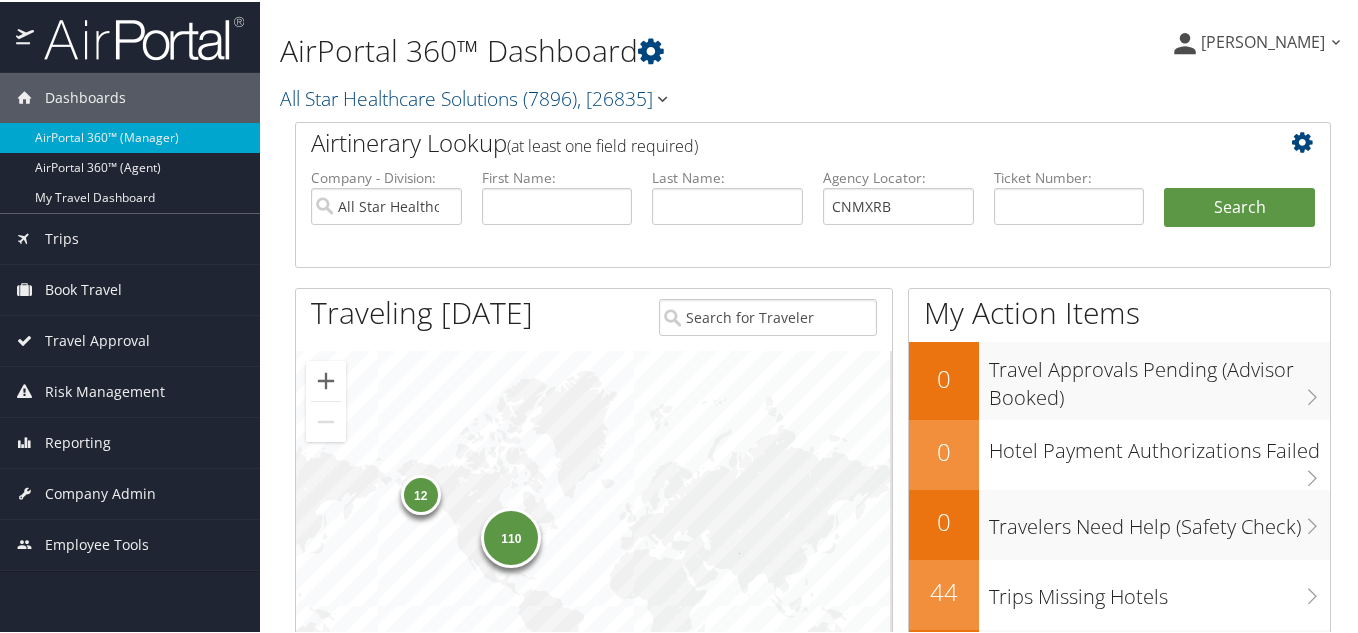 click on "Company - Division:
All Star Healthcare Solutions
First Name:
Last Name:
Agency Locator:
CNMXRB
Departure Date Range:
[GEOGRAPHIC_DATA]:
Ticketing Date:
Ticket Number:
Airport - City Code:" at bounding box center (813, 216) 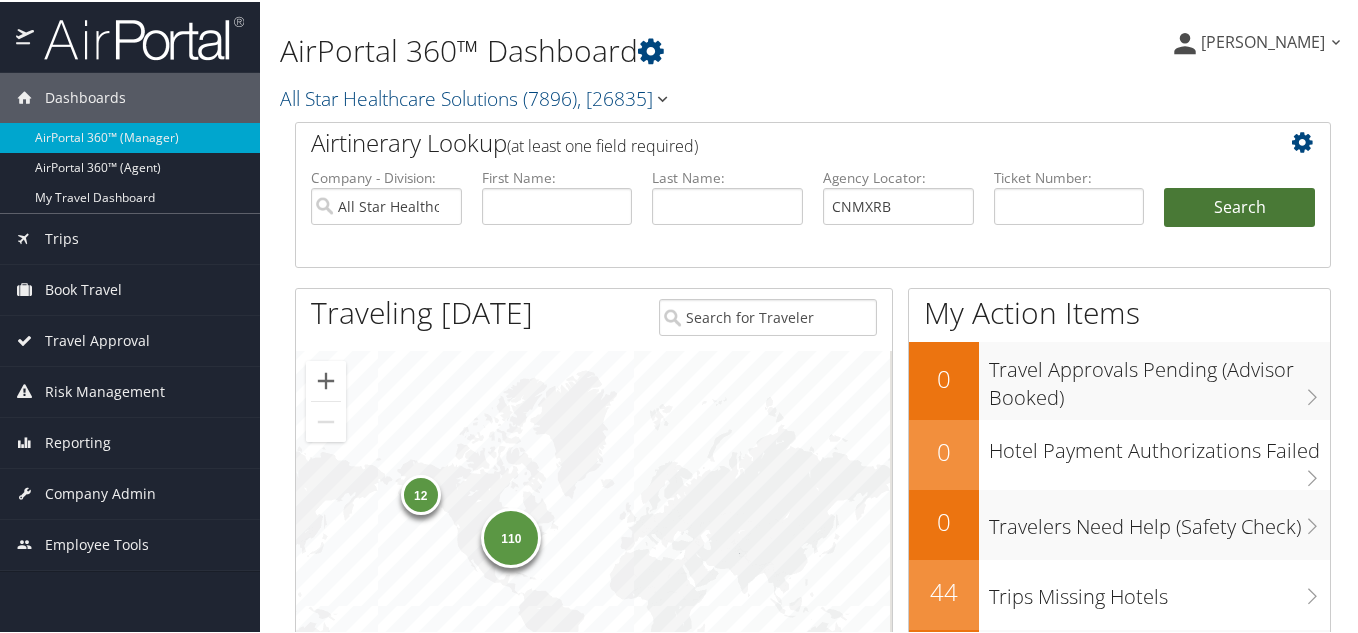 click on "Search" at bounding box center [1239, 206] 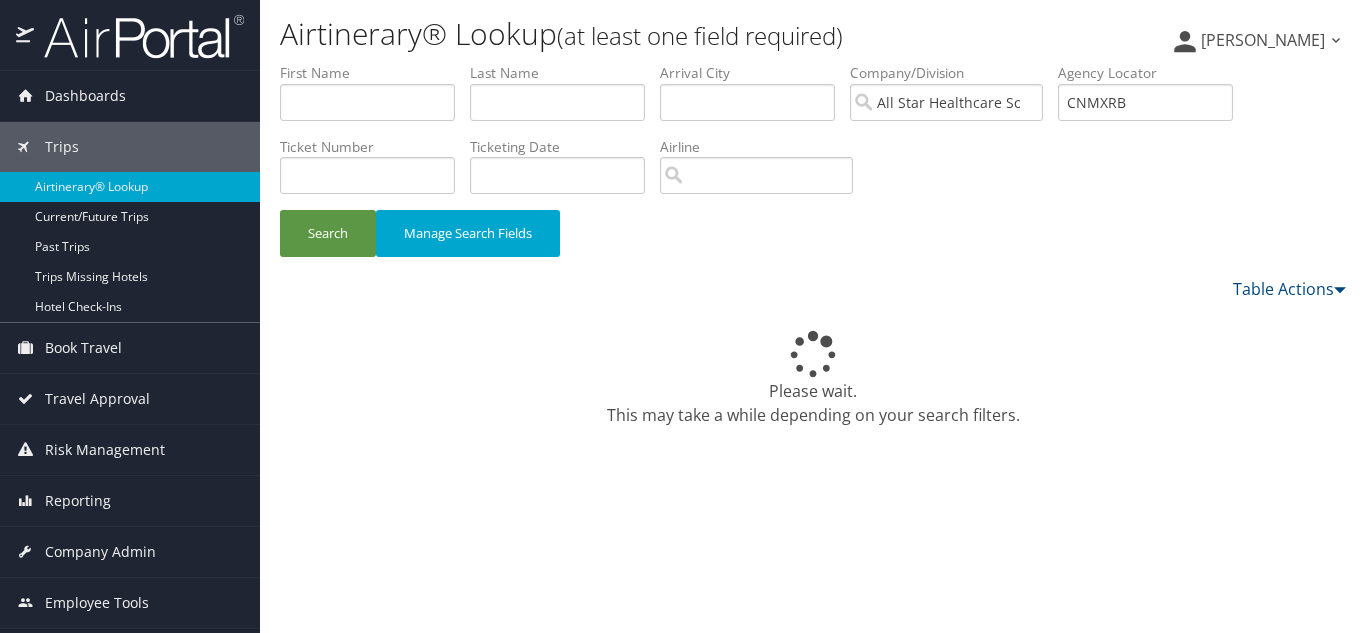 scroll, scrollTop: 0, scrollLeft: 0, axis: both 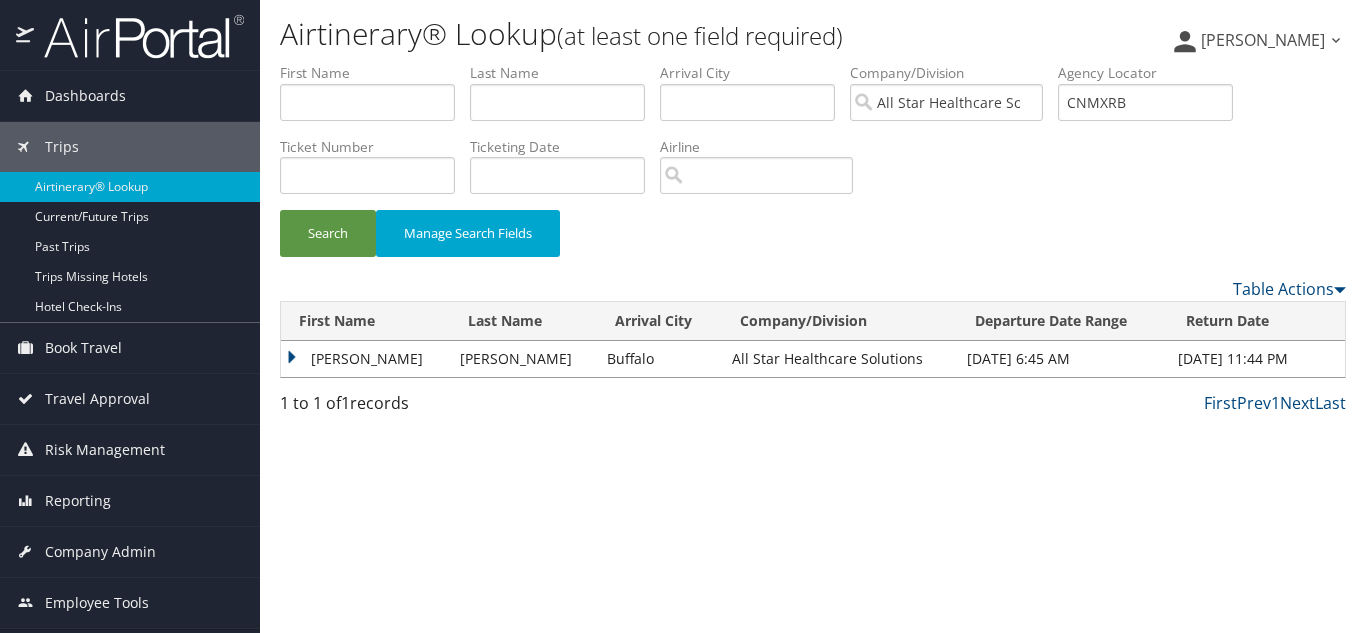 click on "[PERSON_NAME]" at bounding box center (365, 359) 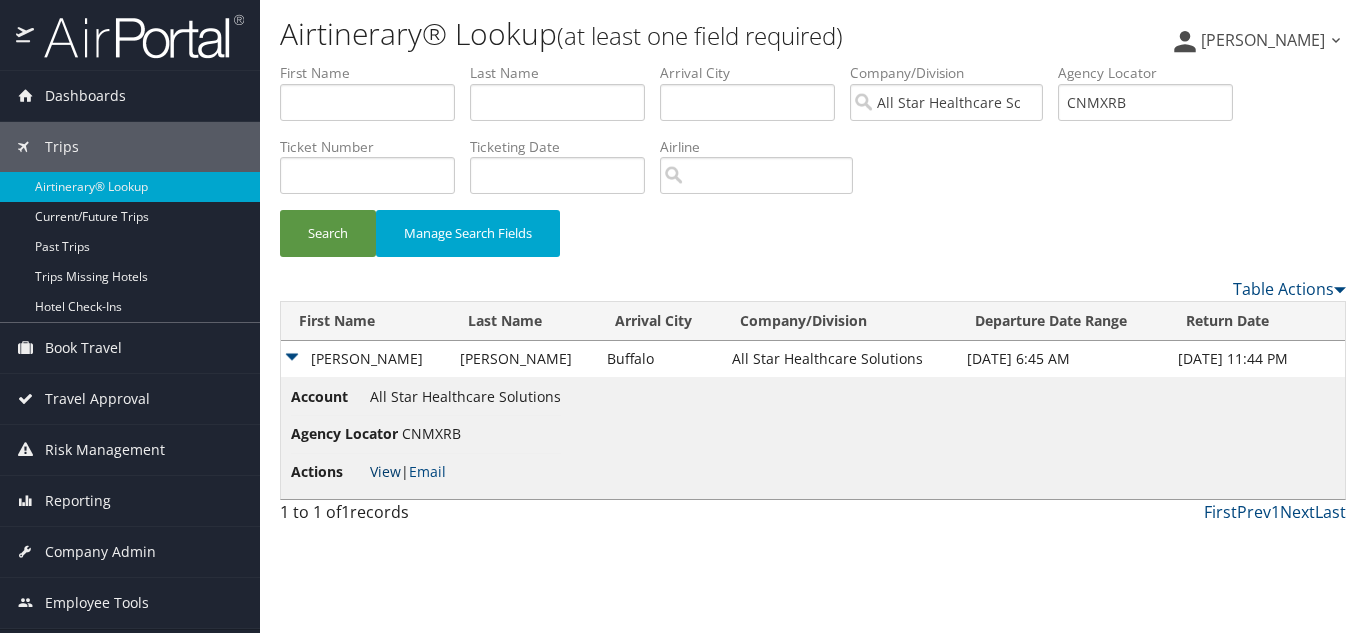 click on "View" at bounding box center (385, 471) 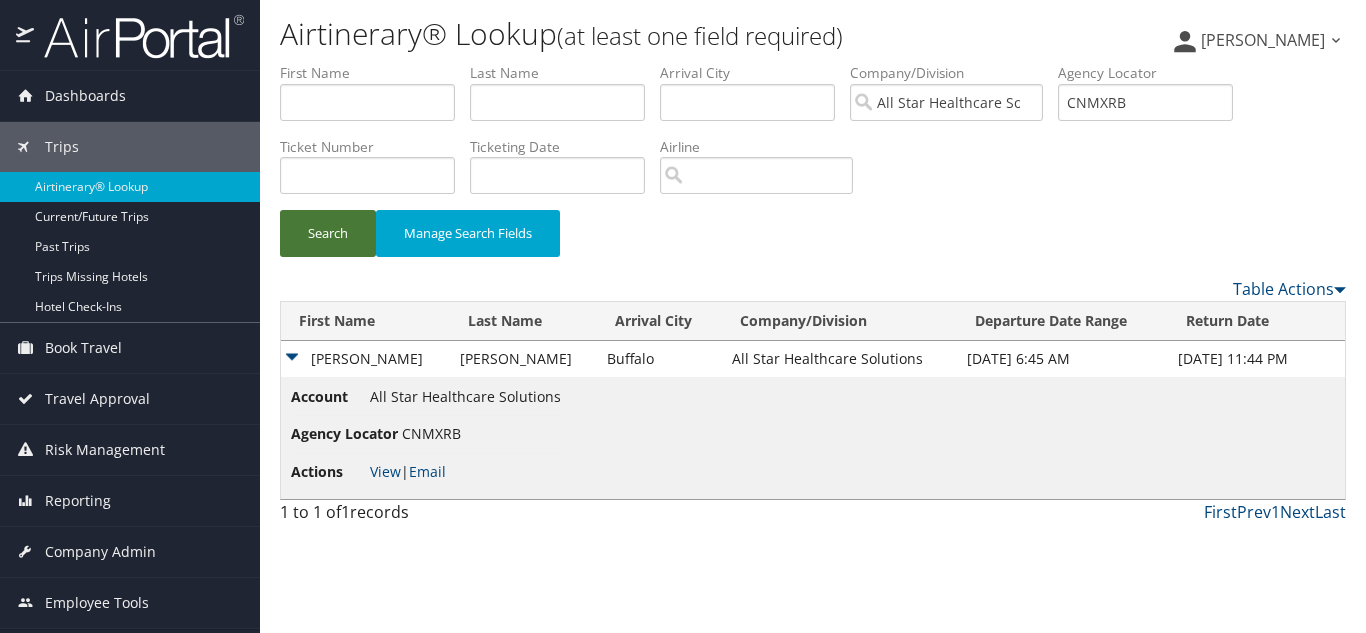 click on "Search" at bounding box center [328, 233] 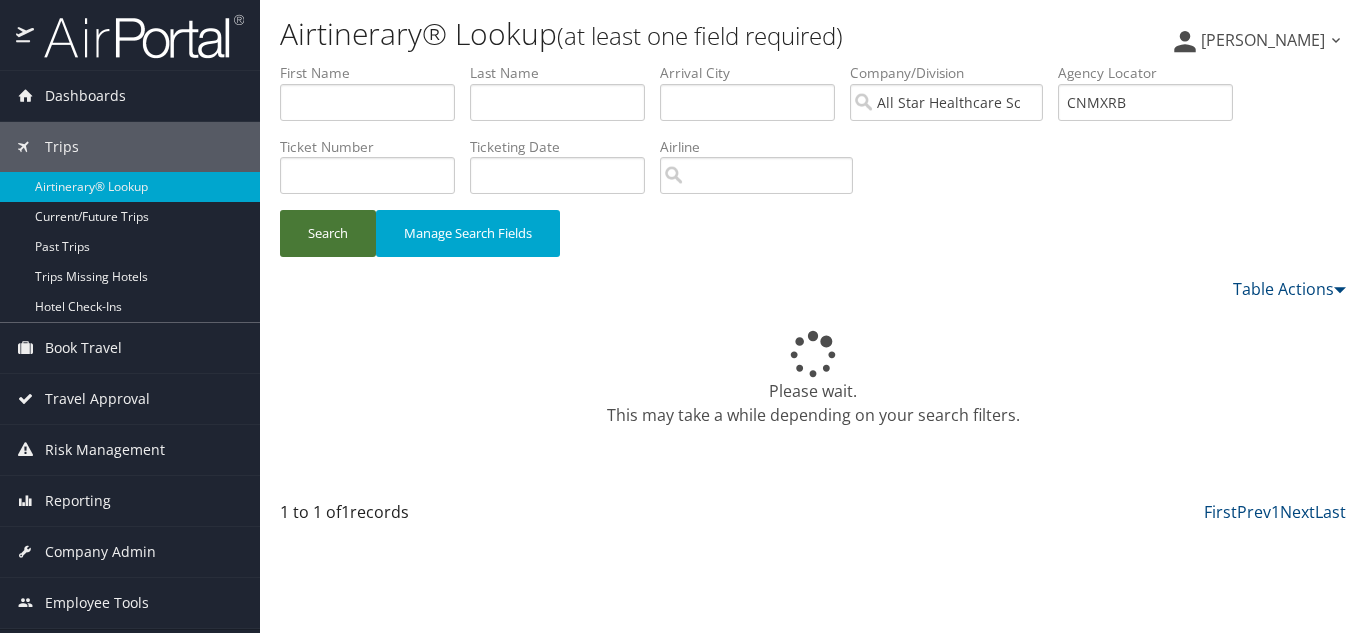 click on "Search" at bounding box center (328, 233) 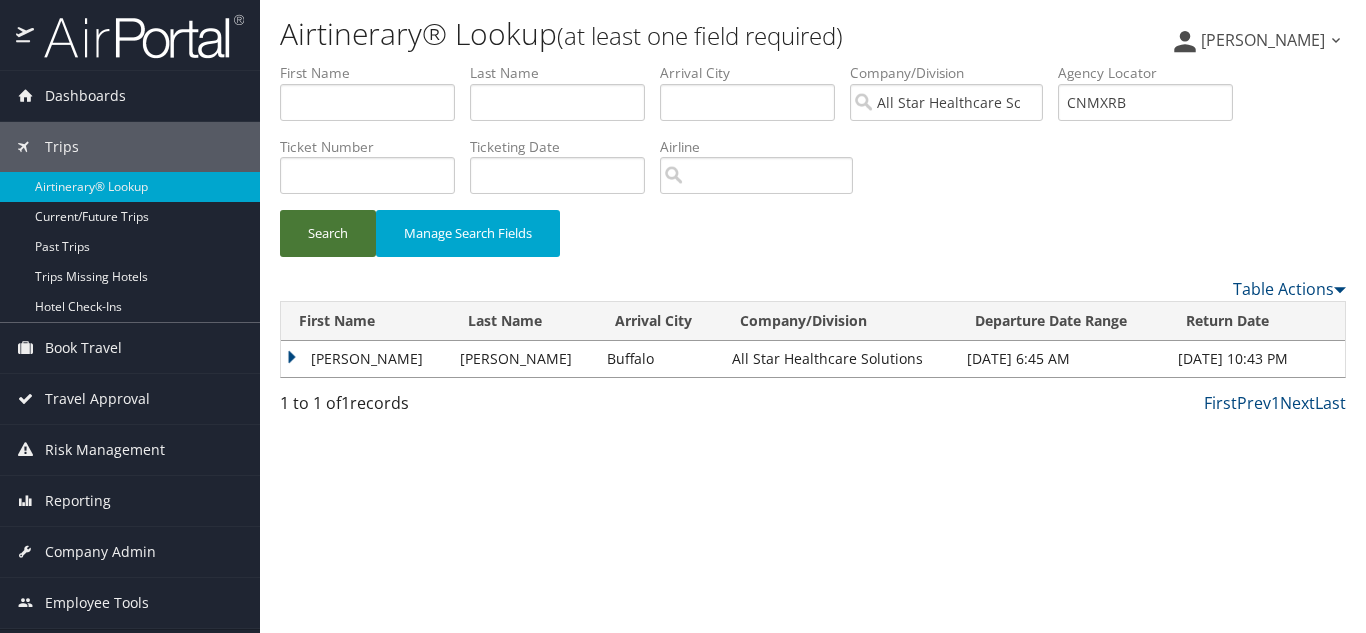 click on "Search" at bounding box center [328, 233] 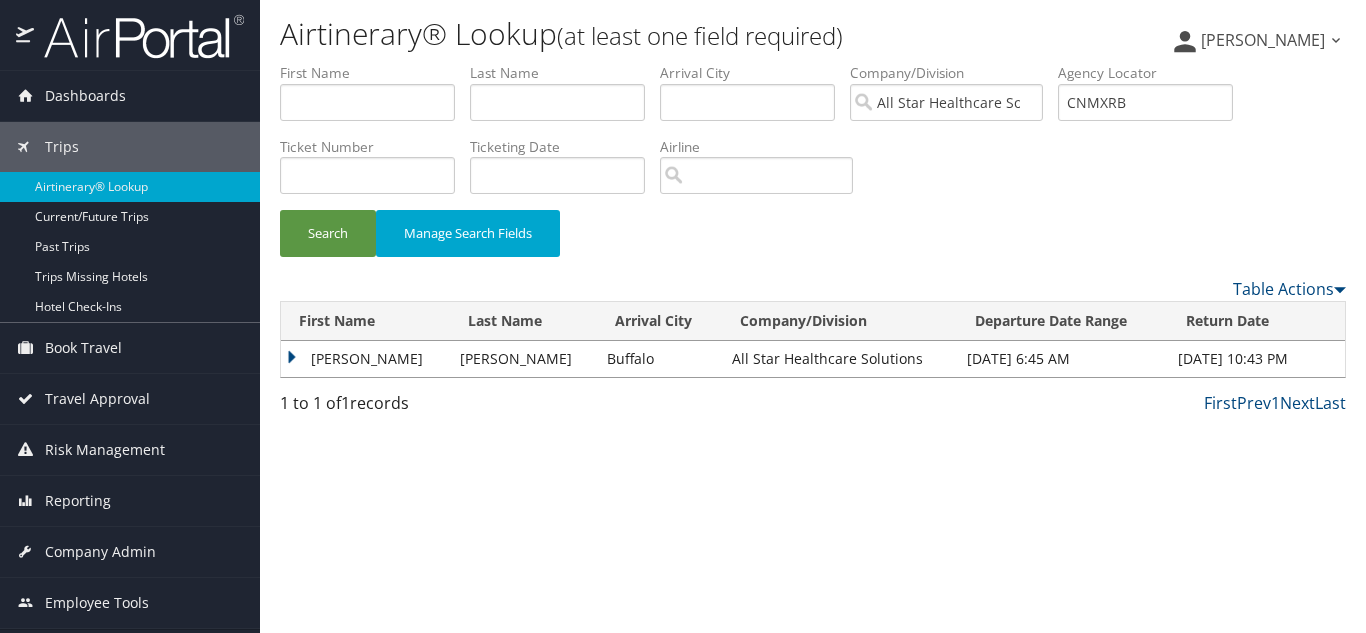 click on "SUSAN JEAN" at bounding box center (365, 359) 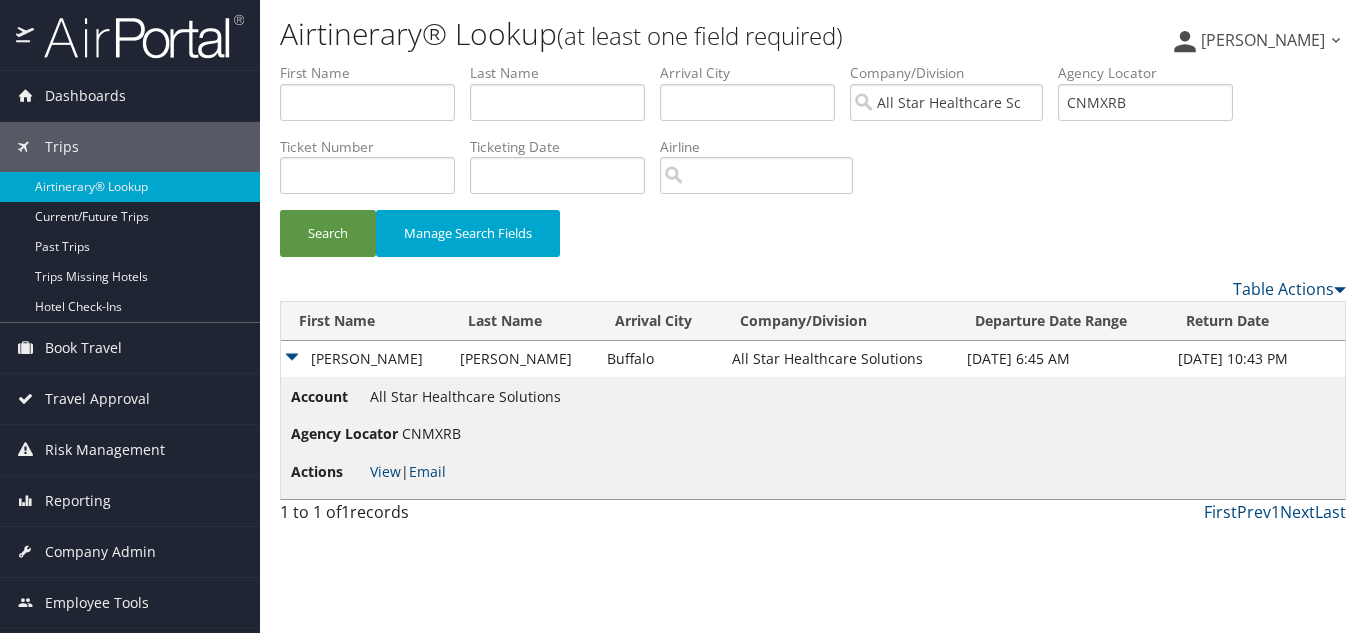 click on "Actions   View  |  Email" at bounding box center (426, 472) 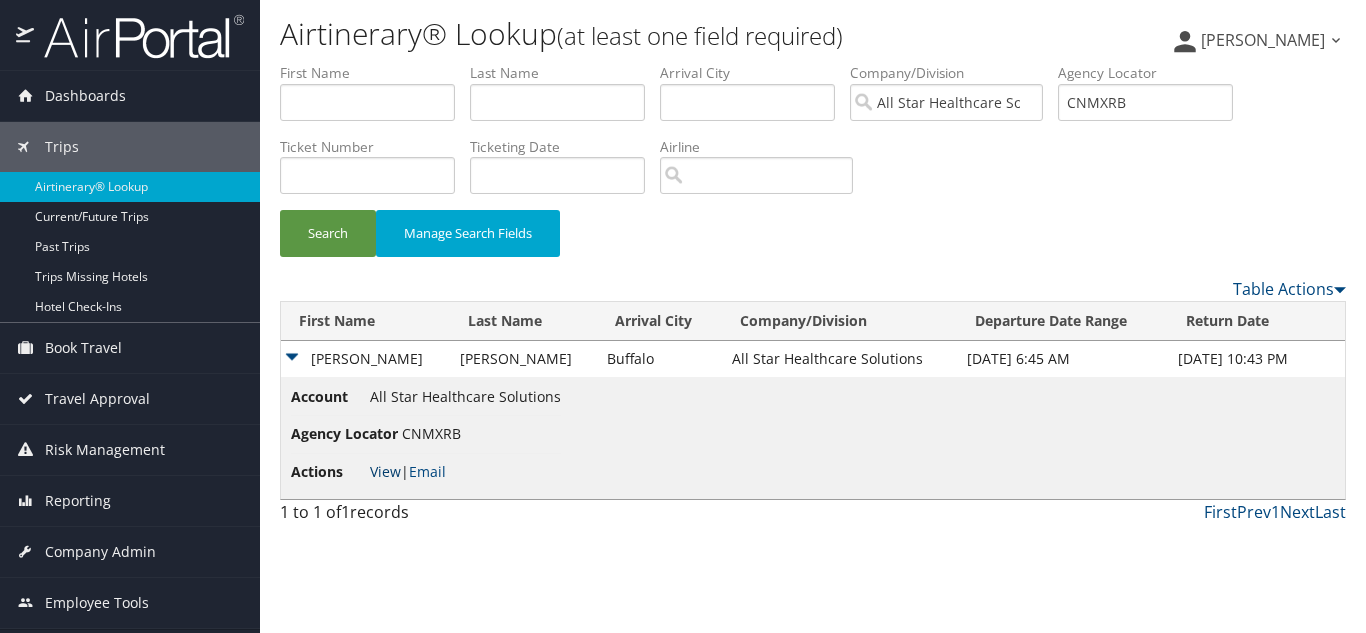 click on "View" at bounding box center (385, 471) 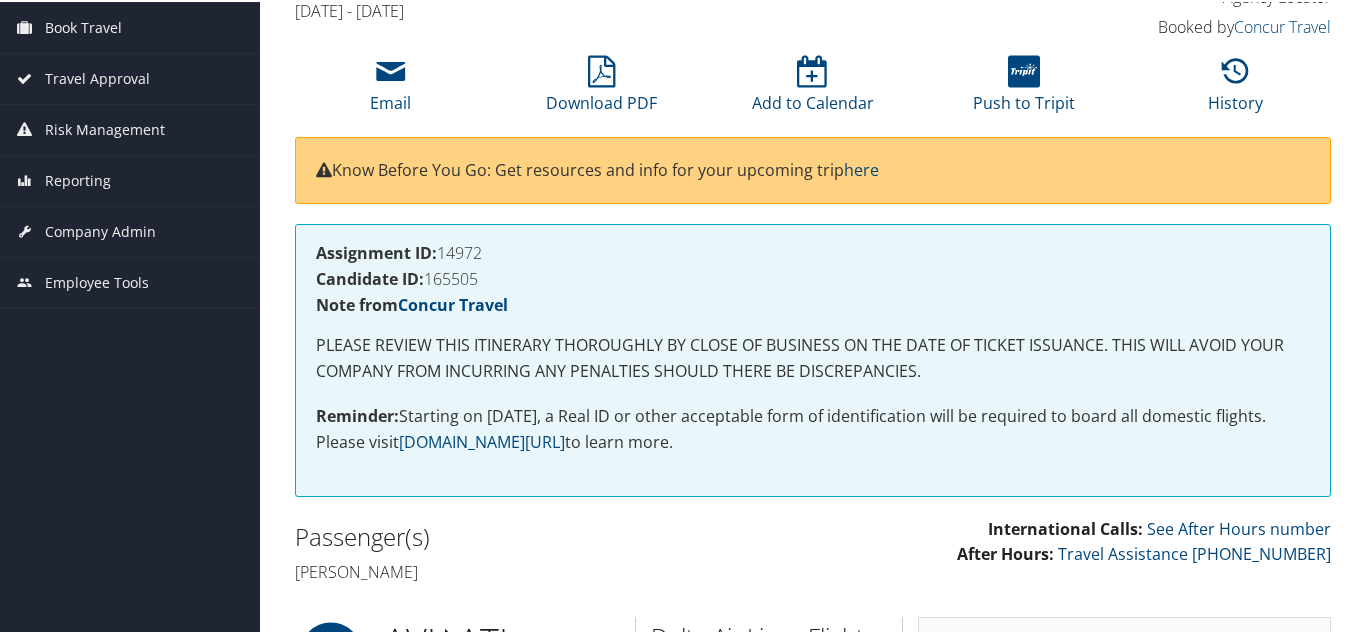 scroll, scrollTop: 0, scrollLeft: 0, axis: both 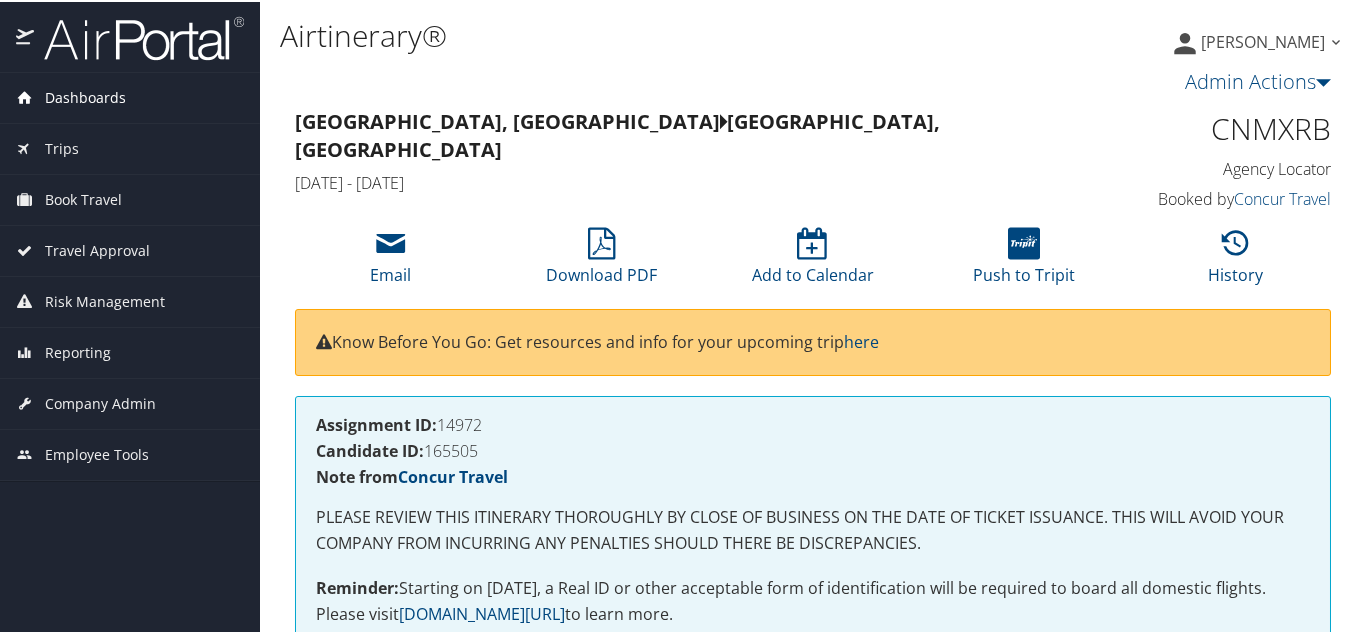 click on "Dashboards" at bounding box center [85, 96] 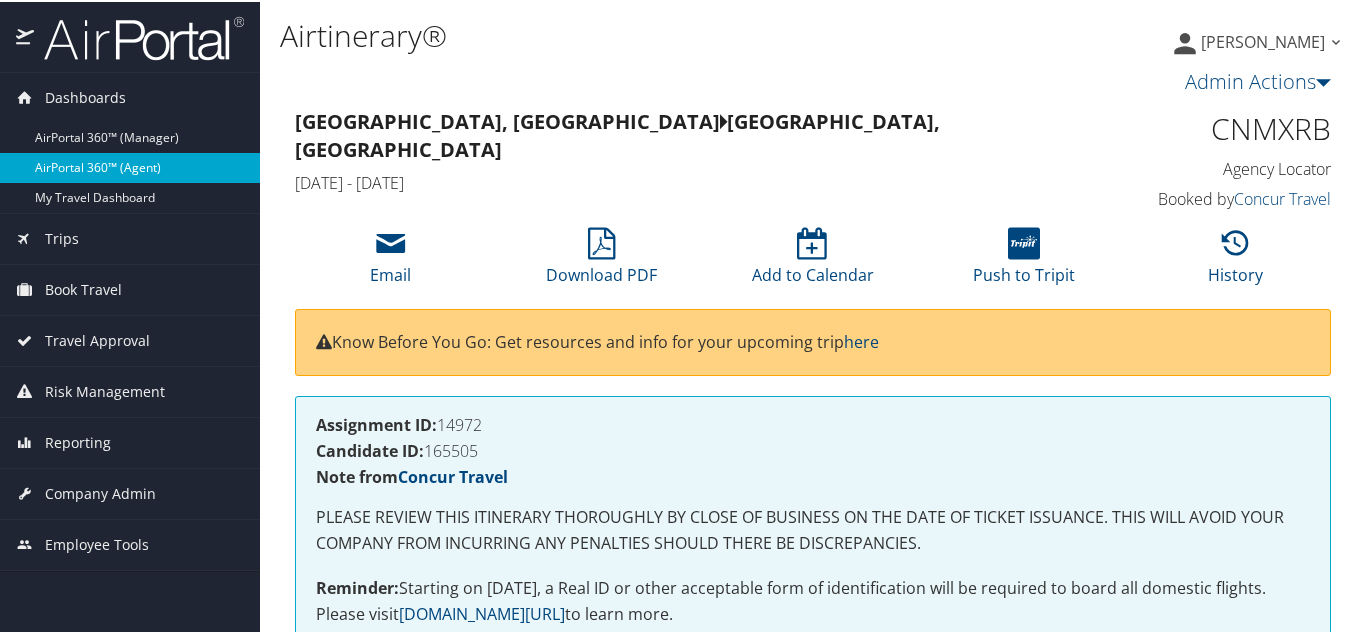click on "AirPortal 360™ (Agent)" at bounding box center [130, 166] 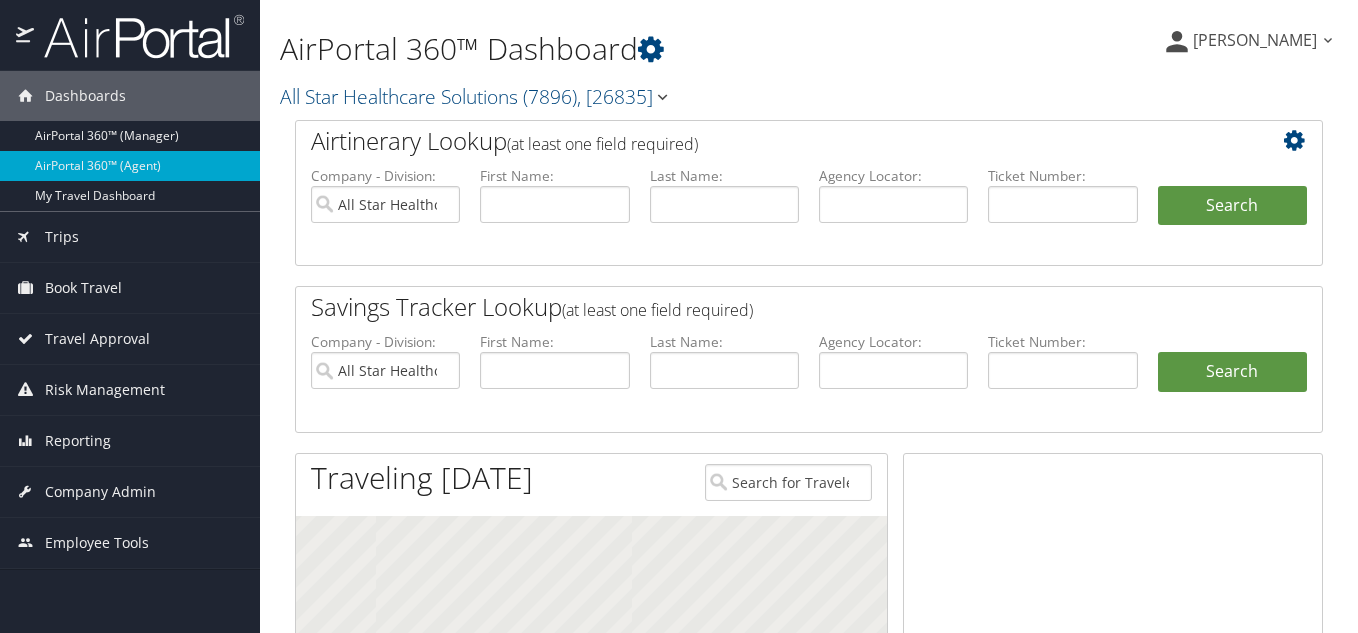 scroll, scrollTop: 0, scrollLeft: 0, axis: both 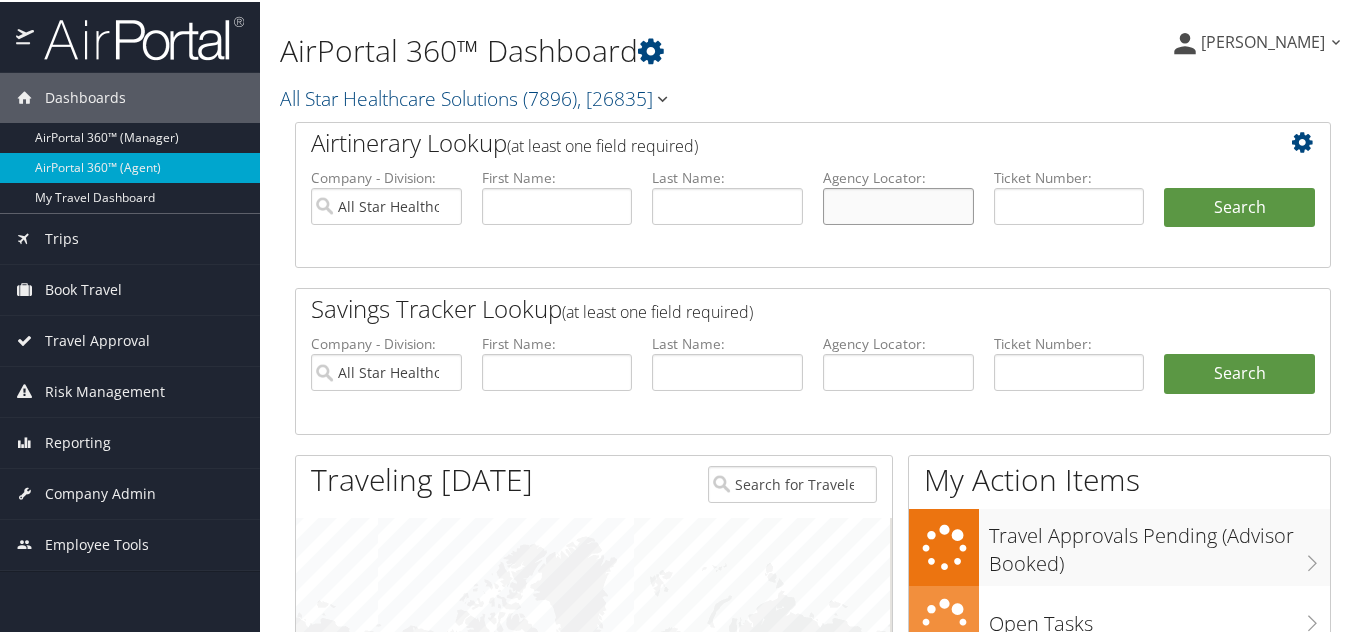 click at bounding box center (898, 204) 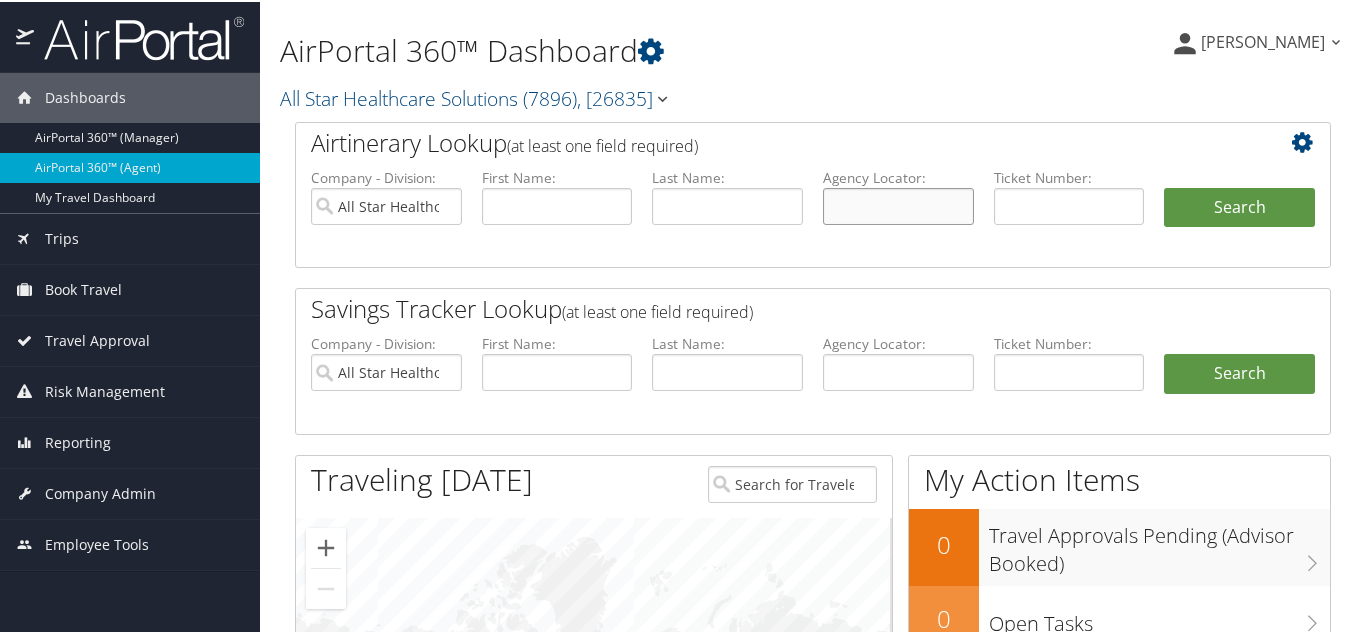 paste on "CNMXRB" 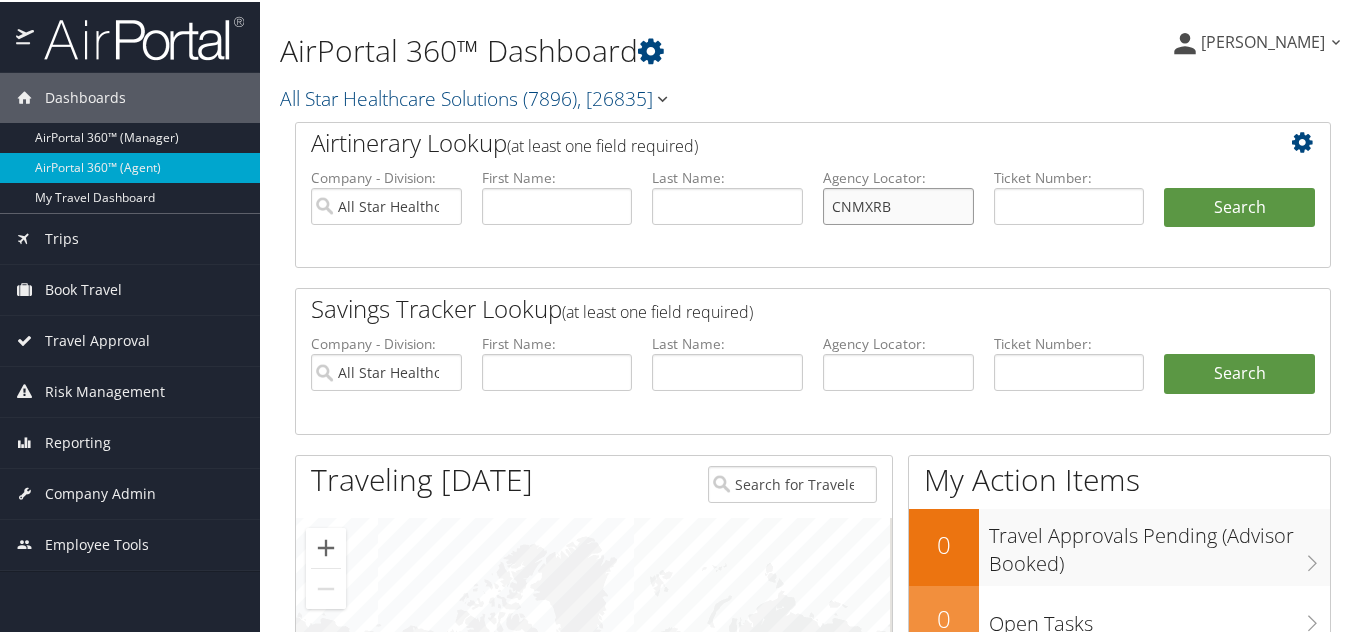 type on "CNMXRB" 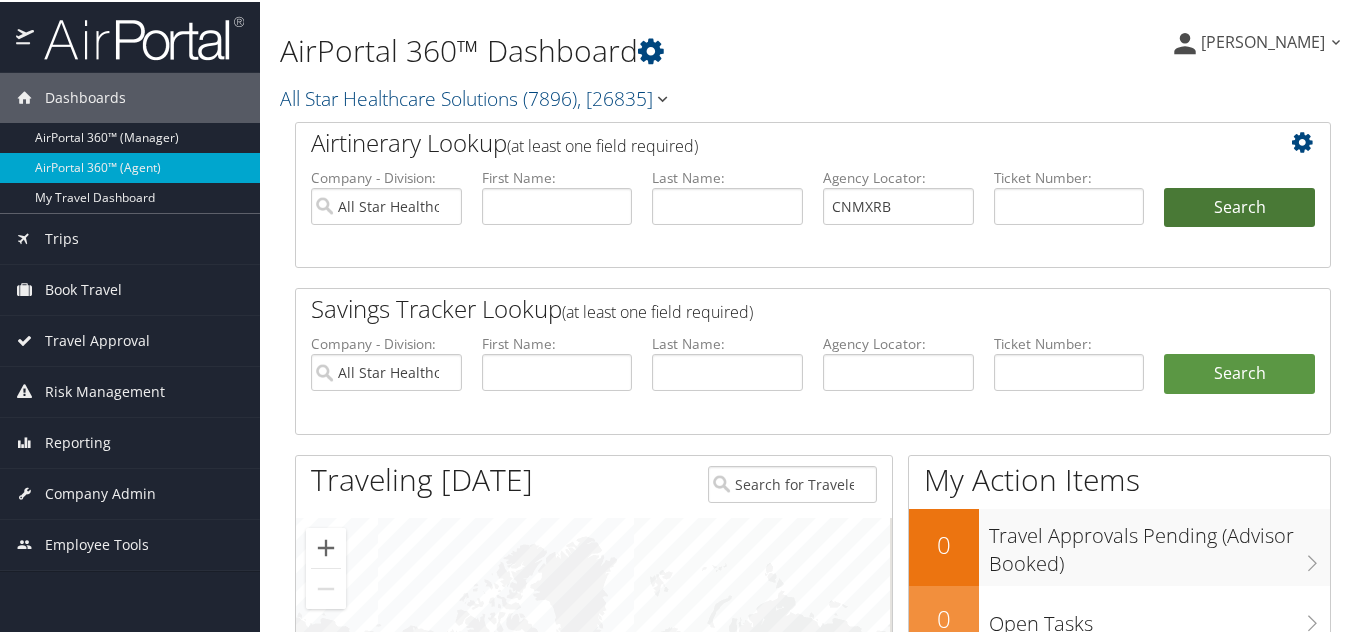 drag, startPoint x: 1250, startPoint y: 170, endPoint x: 1243, endPoint y: 204, distance: 34.713108 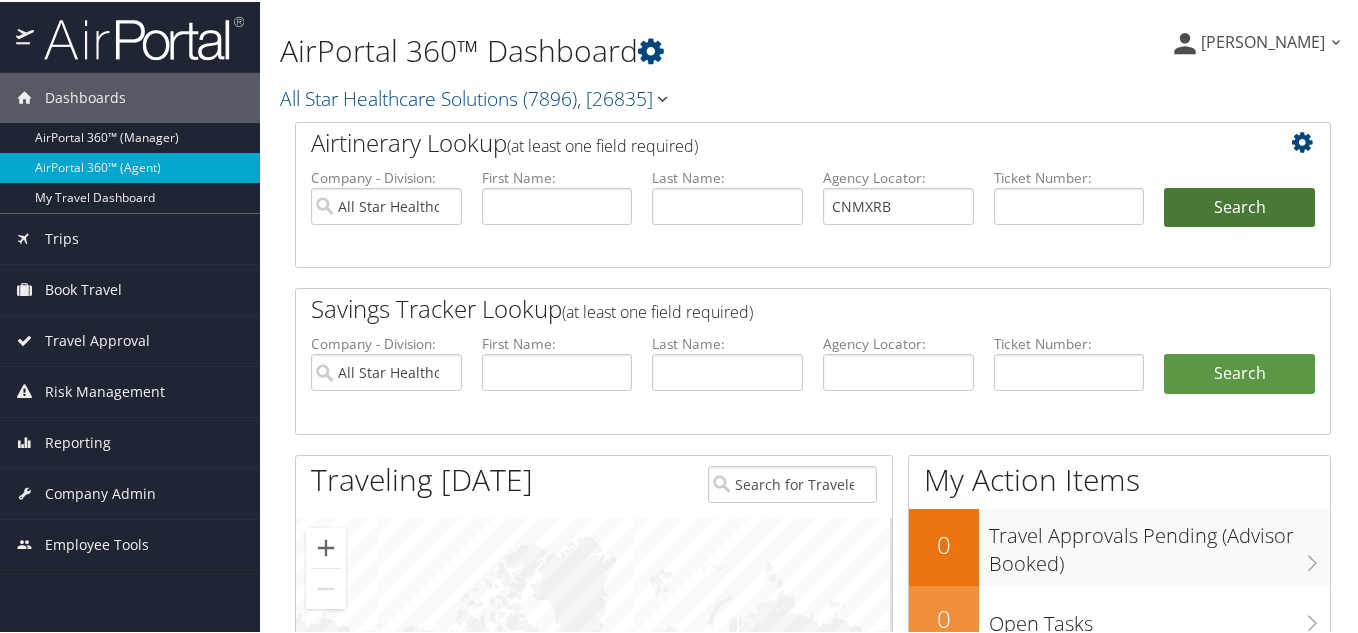 click on "Company - Division:
All Star Healthcare Solutions
First Name:
Last Name:
Agency Locator:
CNMXRB
Departure Date Range:
Arrival City:
Ticketing Date:
Ticket Number:
Airport - City Code:" at bounding box center (813, 216) 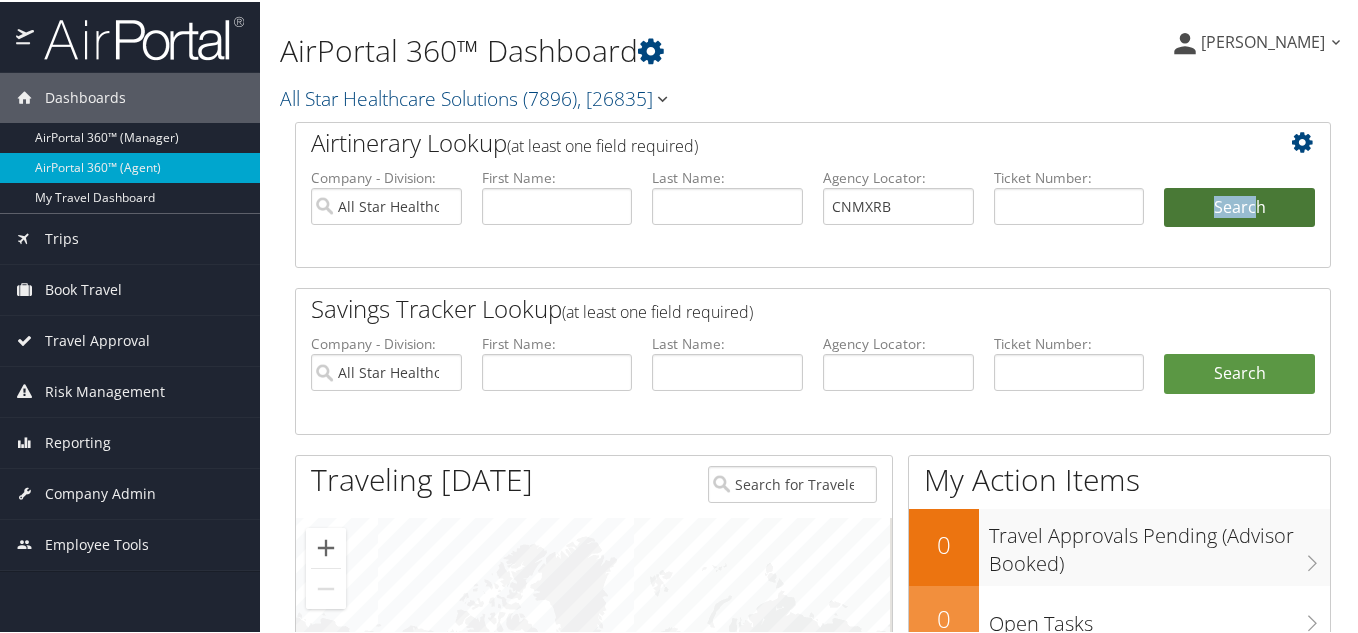 click on "Search" at bounding box center [1239, 206] 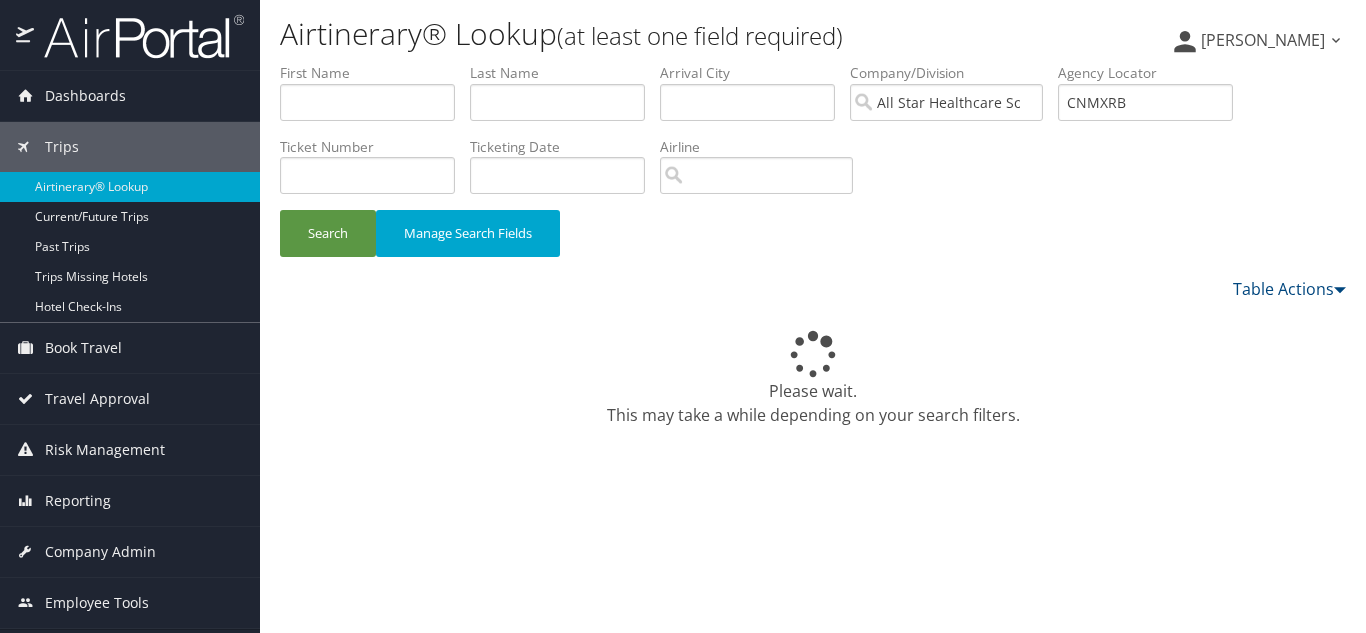 scroll, scrollTop: 0, scrollLeft: 0, axis: both 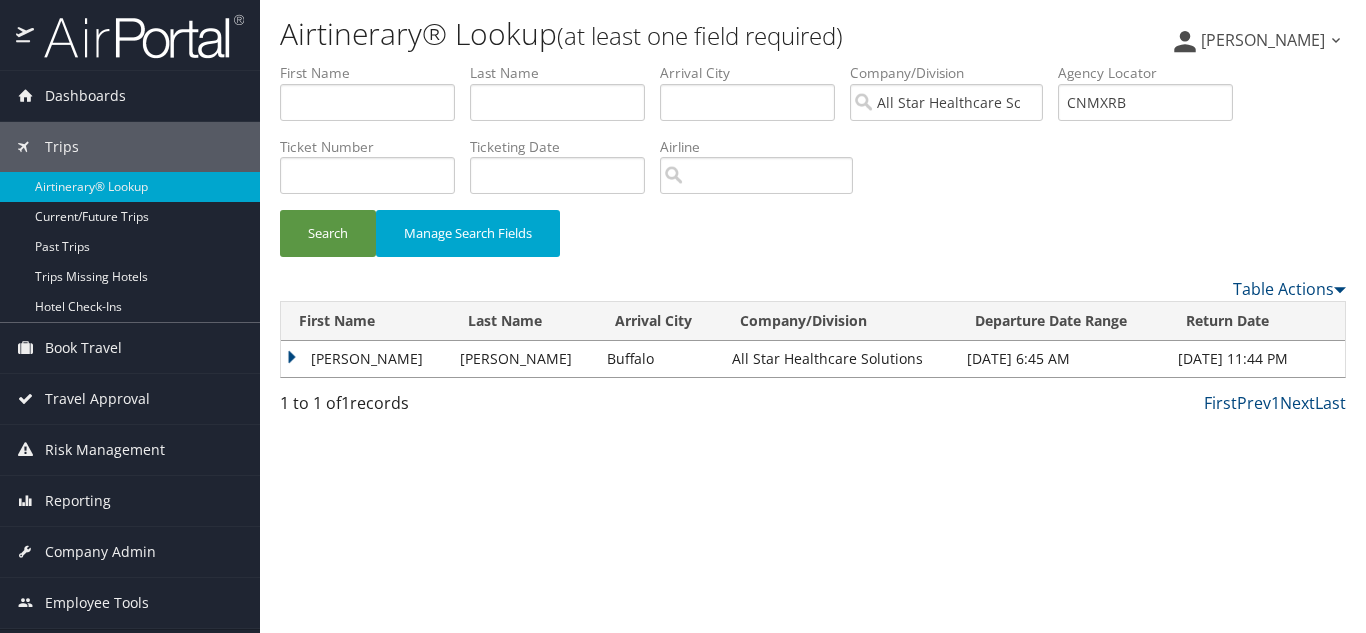 click on "SUSAN JEAN" at bounding box center [365, 359] 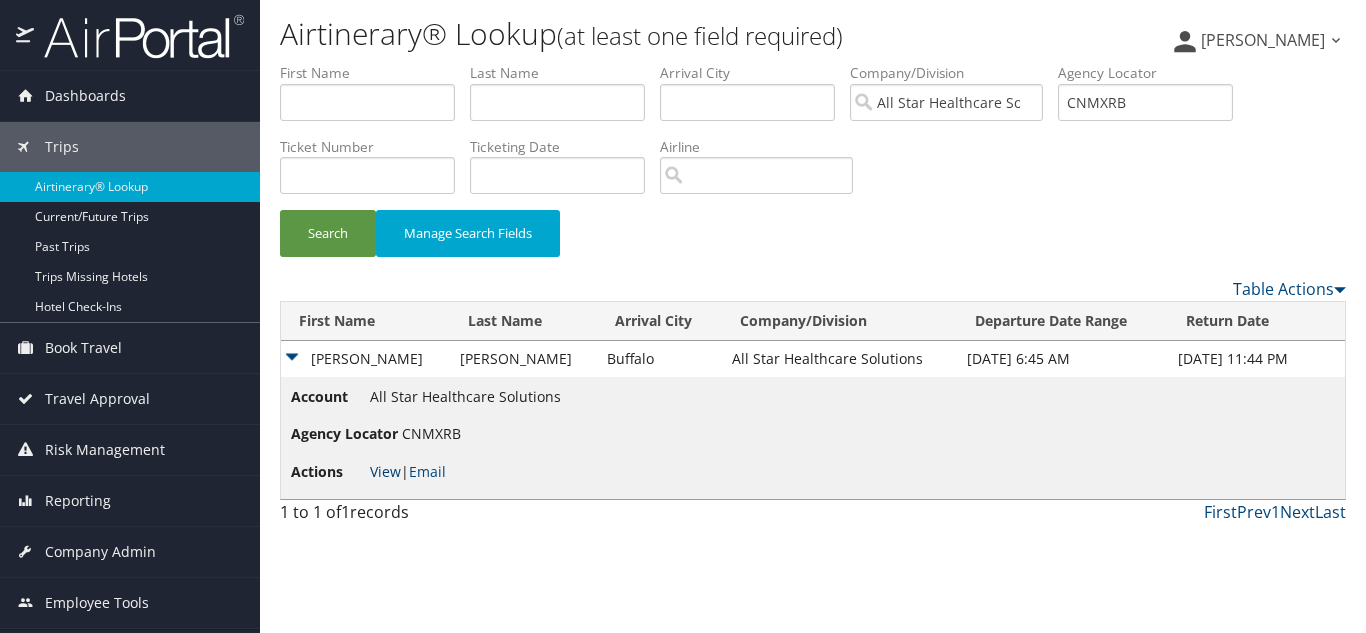 click on "View" at bounding box center (385, 471) 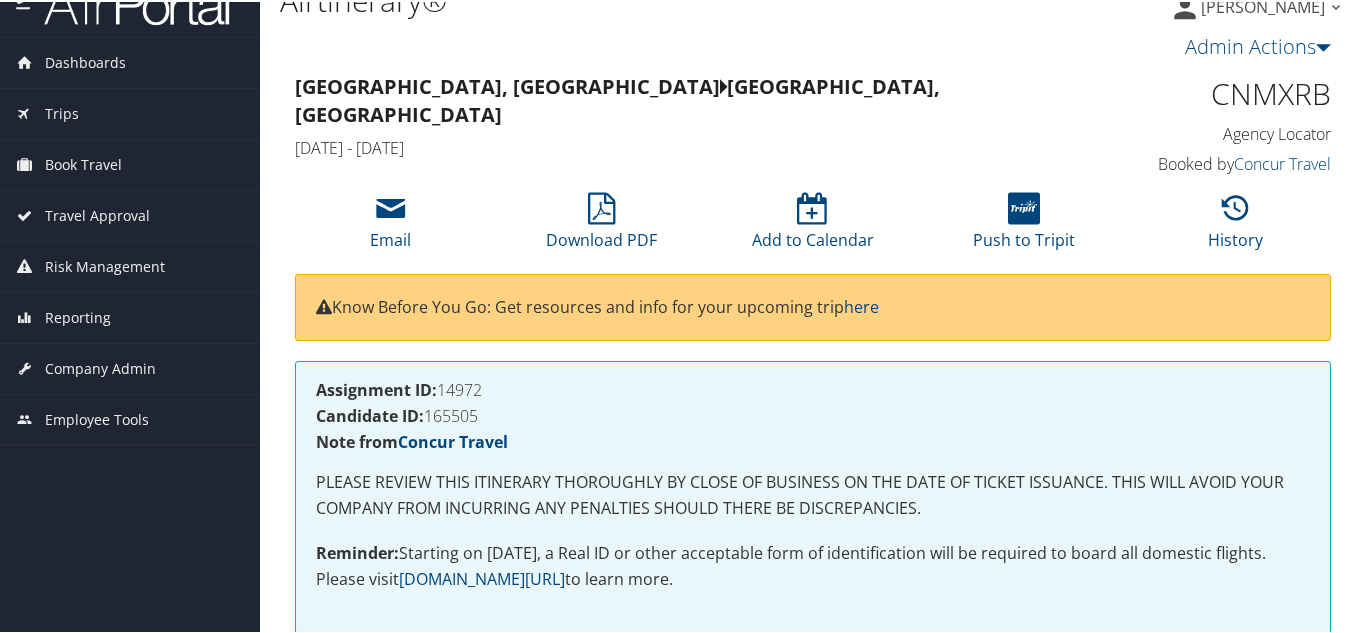 scroll, scrollTop: 0, scrollLeft: 0, axis: both 